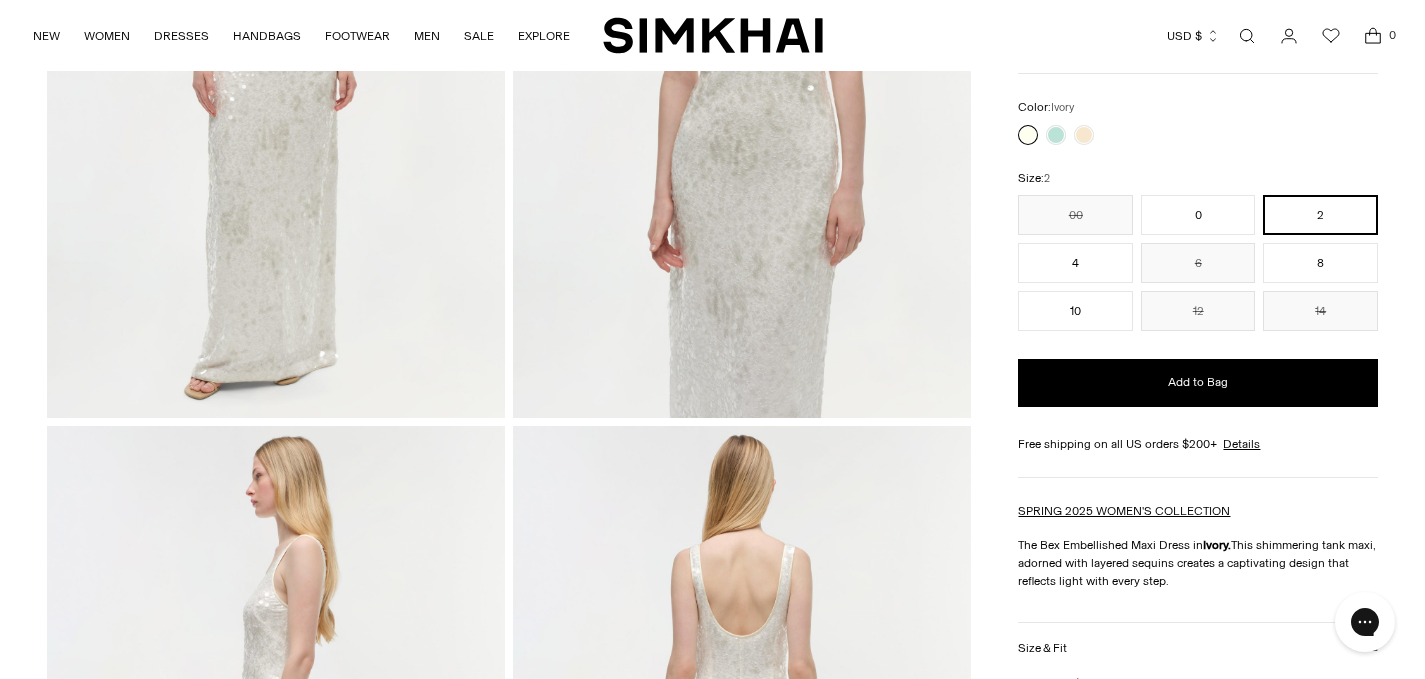 scroll, scrollTop: 0, scrollLeft: 0, axis: both 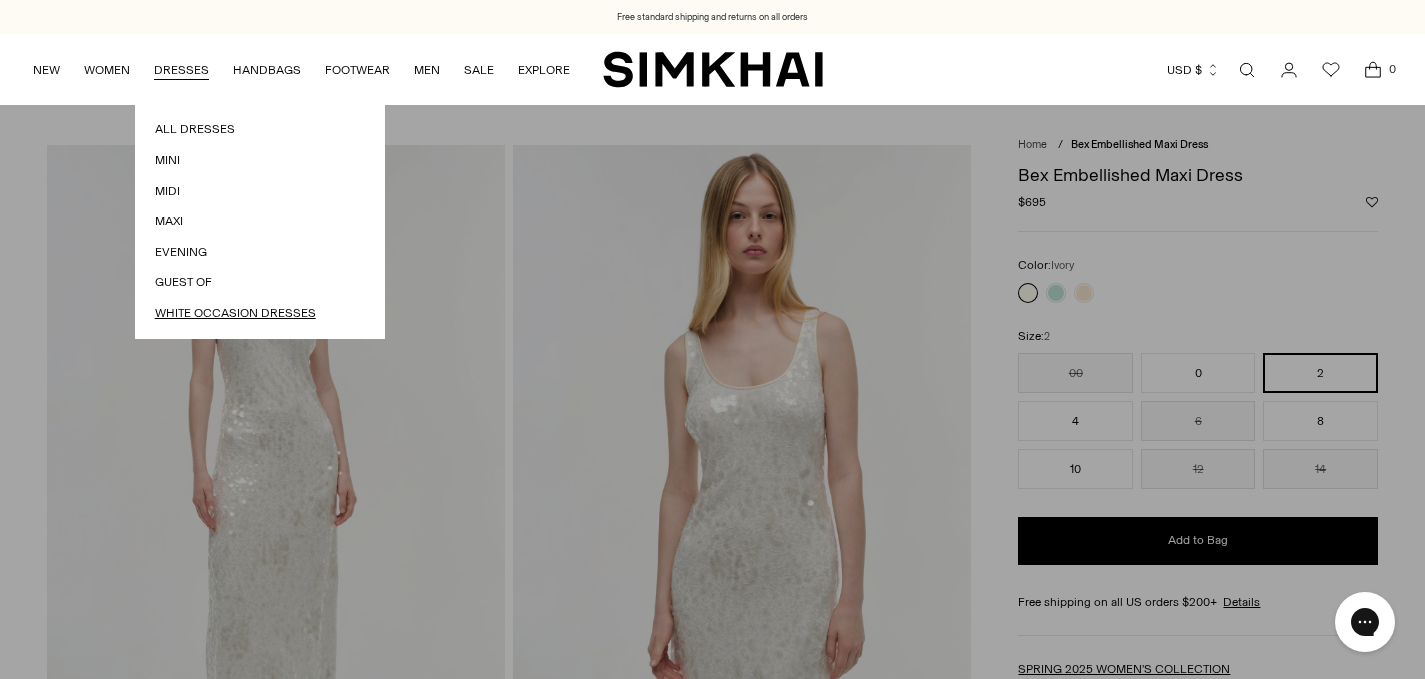 click on "White Occasion Dresses" at bounding box center (260, 313) 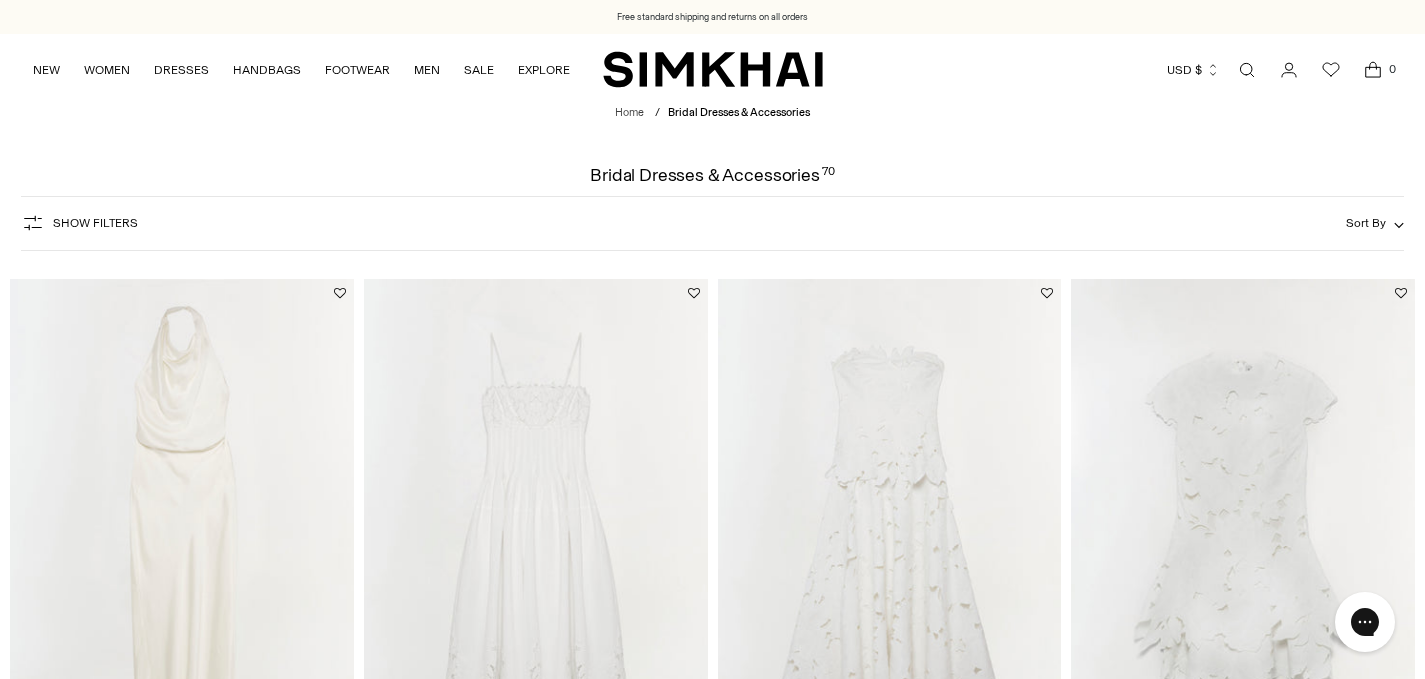 scroll, scrollTop: 0, scrollLeft: 0, axis: both 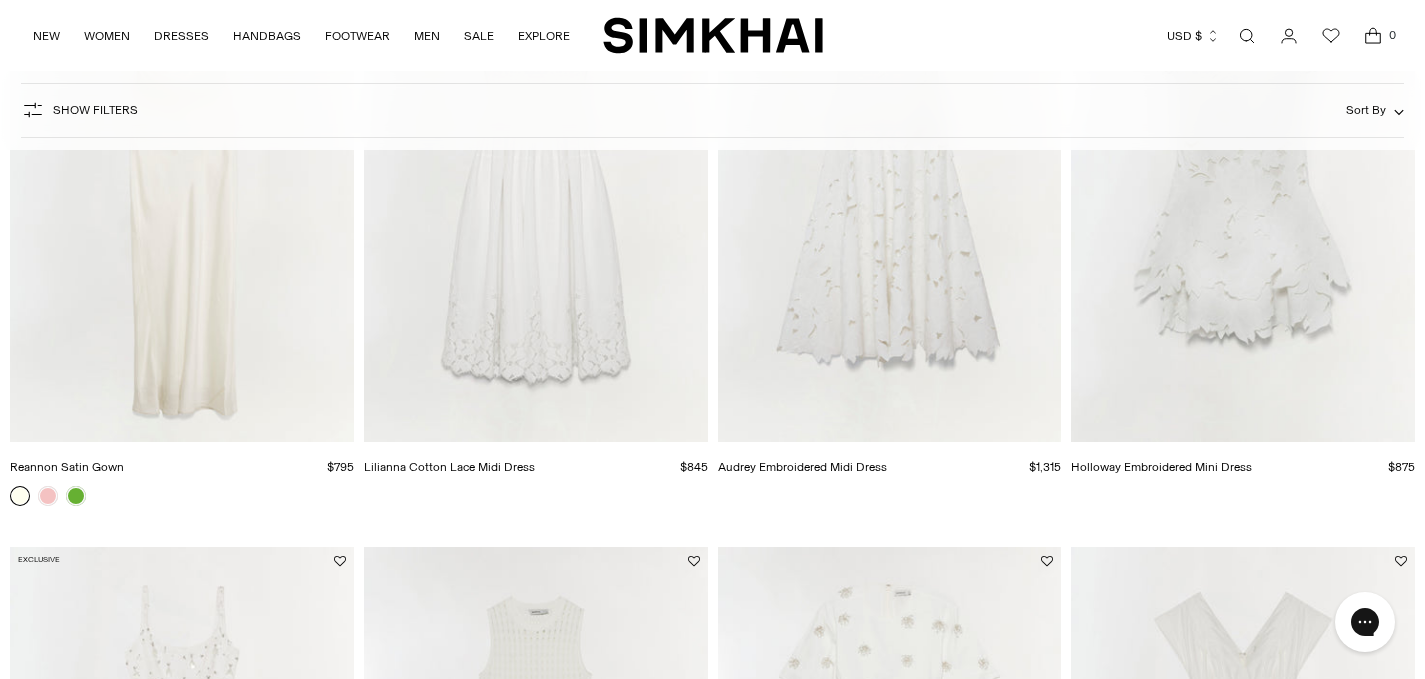 click at bounding box center (0, 0) 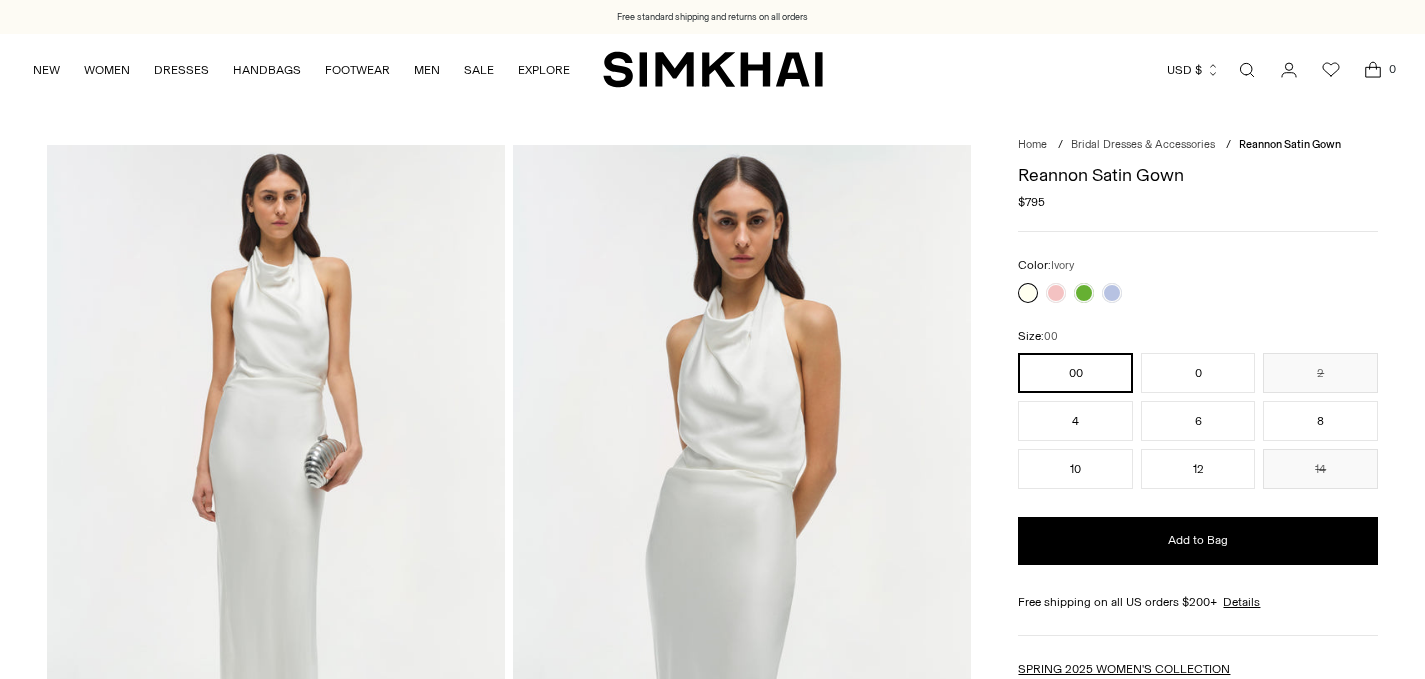 scroll, scrollTop: 0, scrollLeft: 0, axis: both 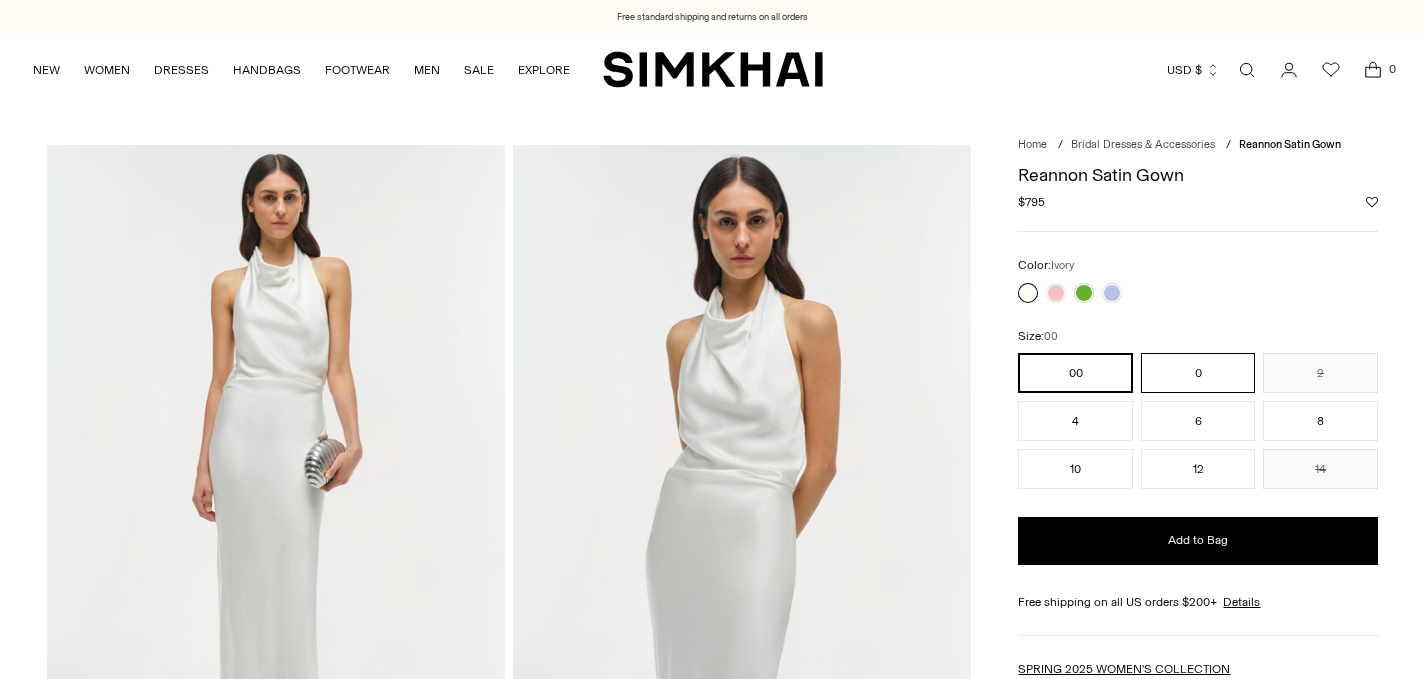 click on "0" at bounding box center (1198, 373) 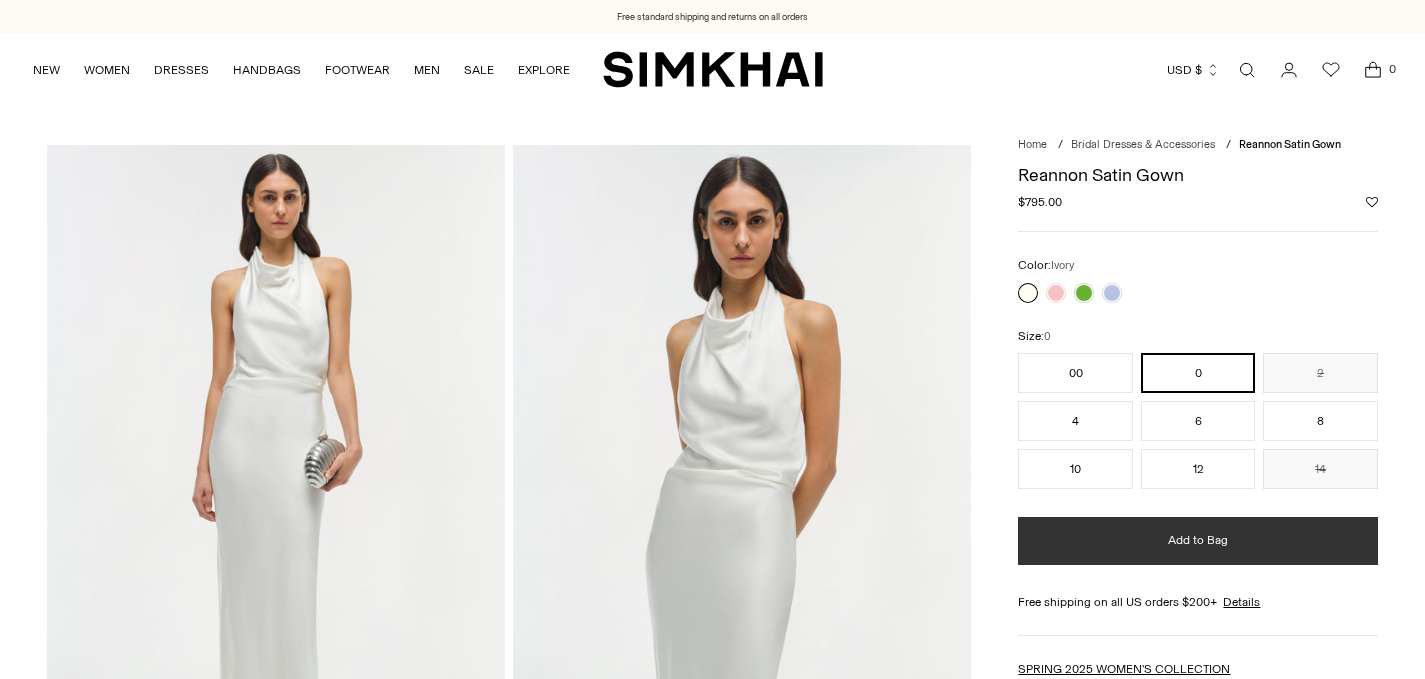 click on "Add to Bag" at bounding box center (1198, 540) 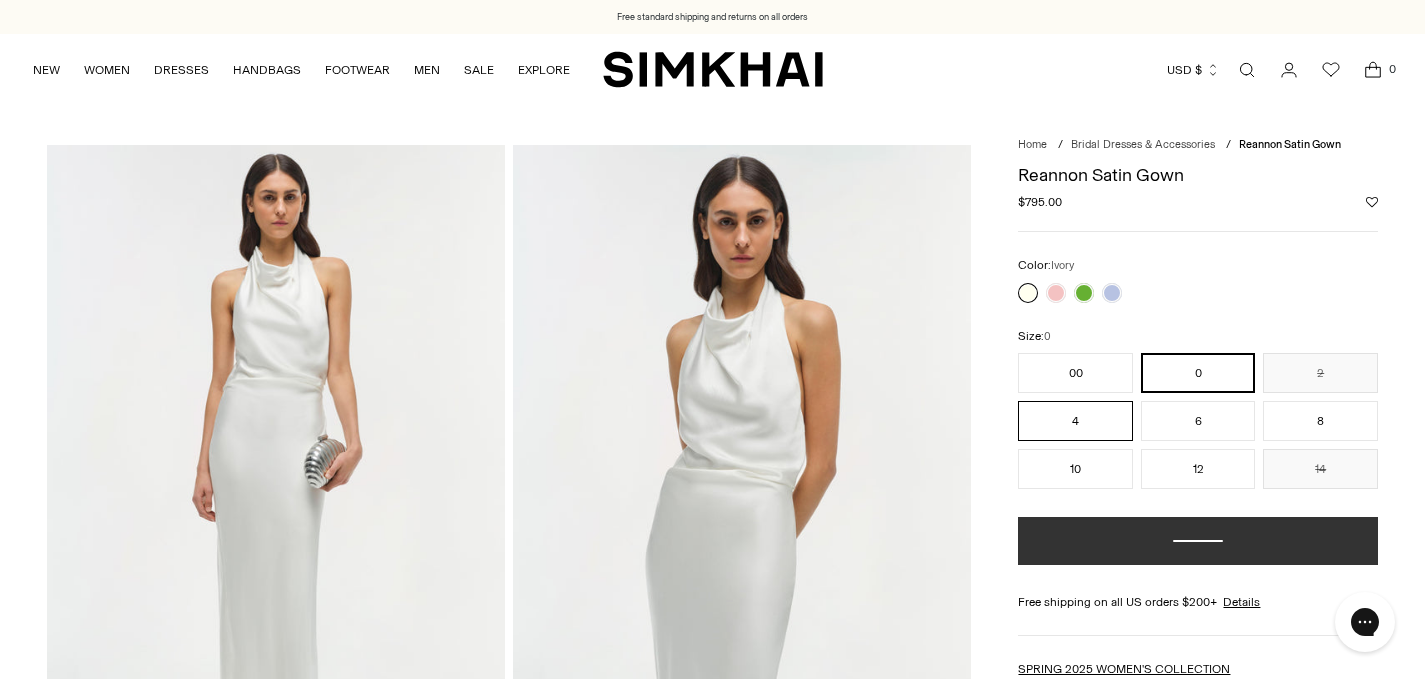 scroll, scrollTop: 0, scrollLeft: 0, axis: both 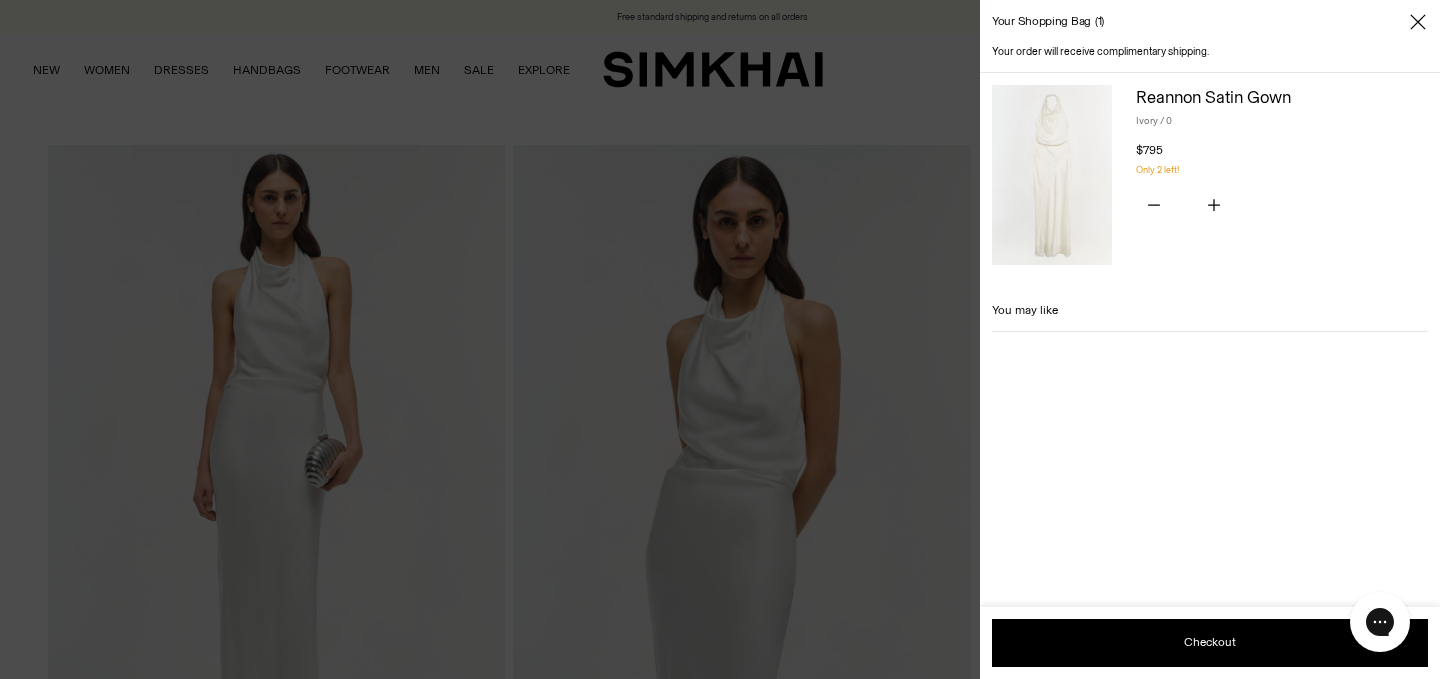 click at bounding box center [720, 339] 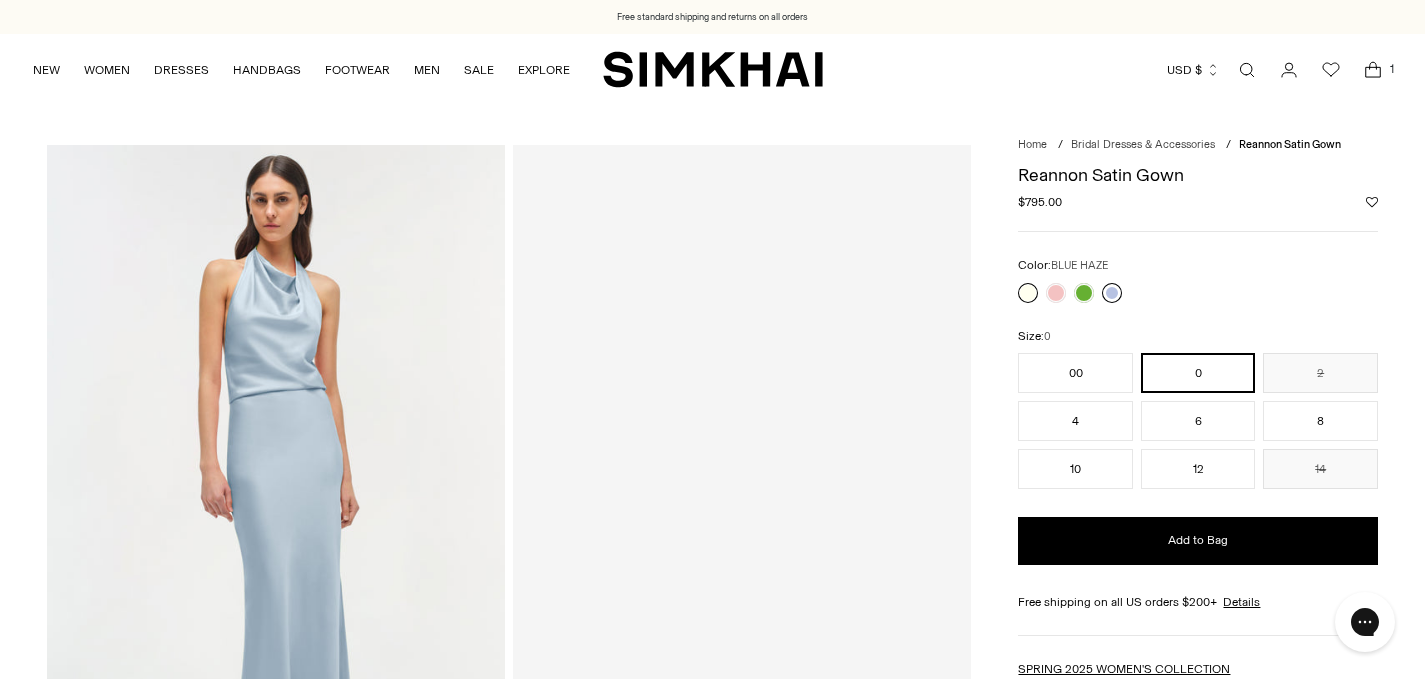 click at bounding box center (1112, 293) 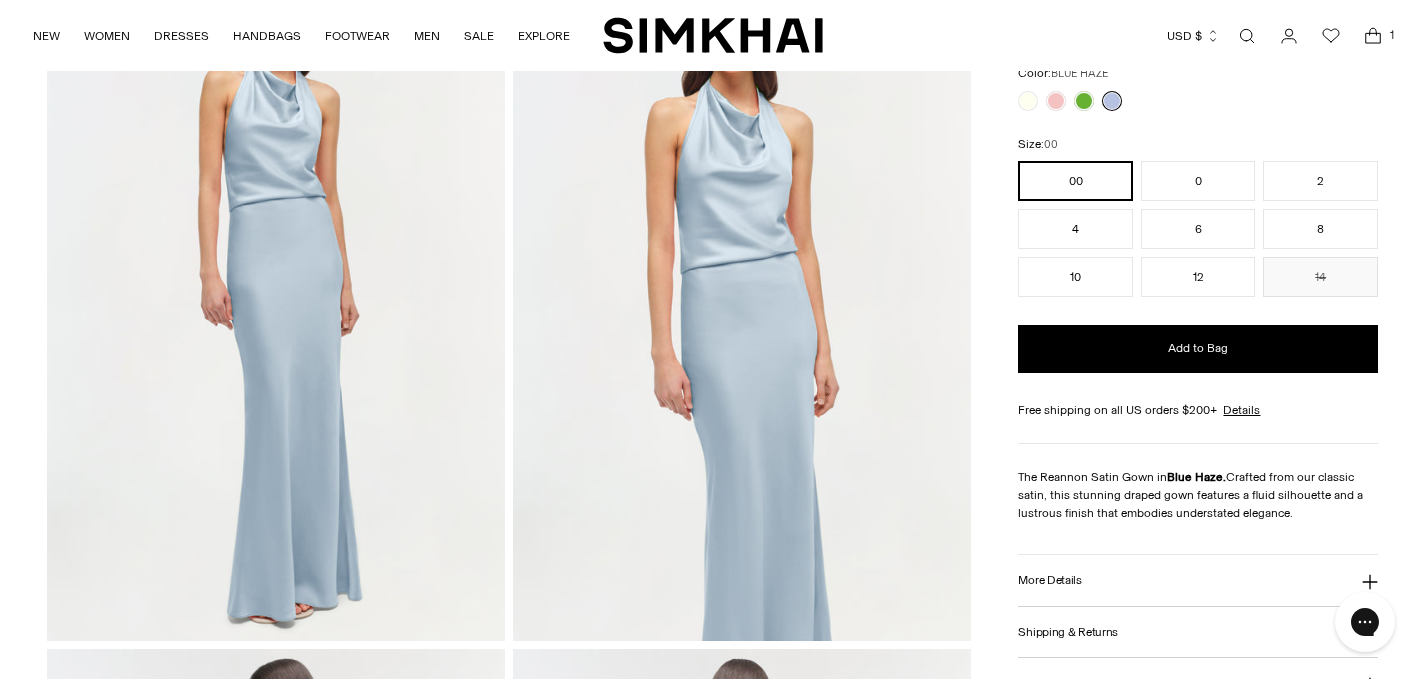 scroll, scrollTop: 0, scrollLeft: 0, axis: both 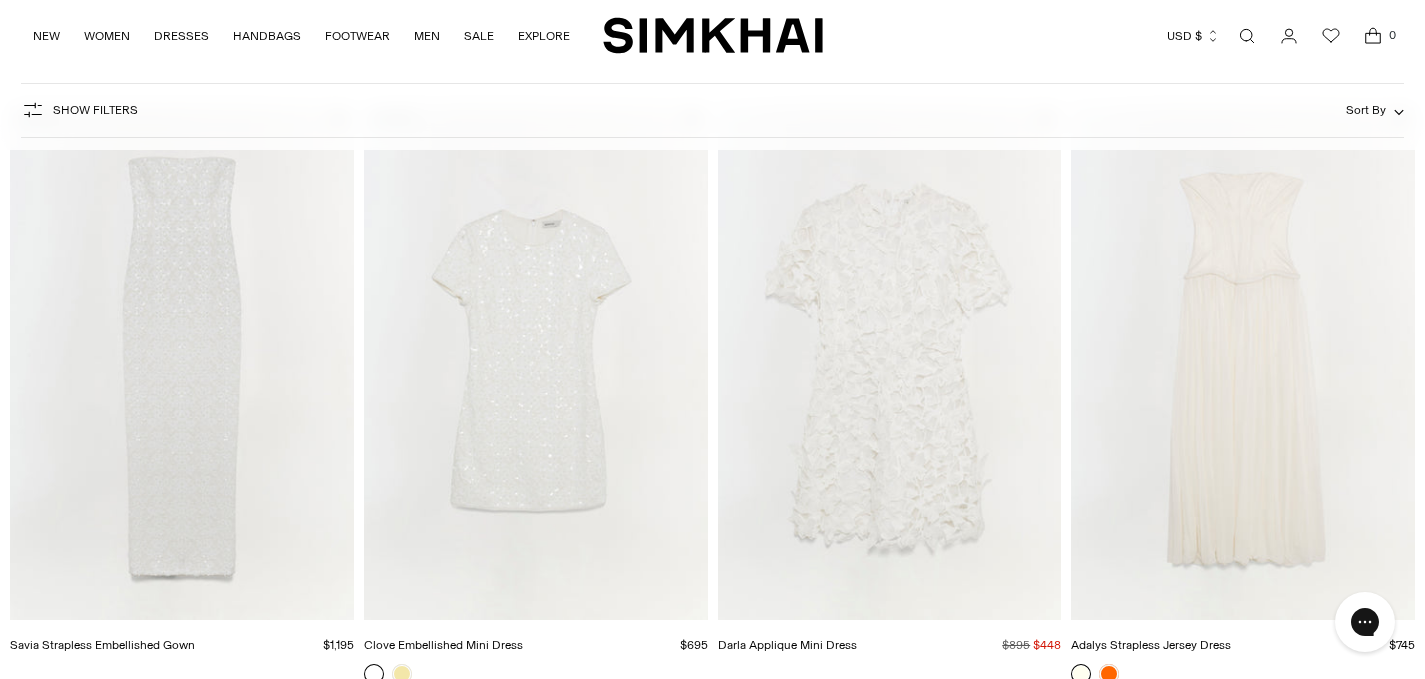 click at bounding box center (0, 0) 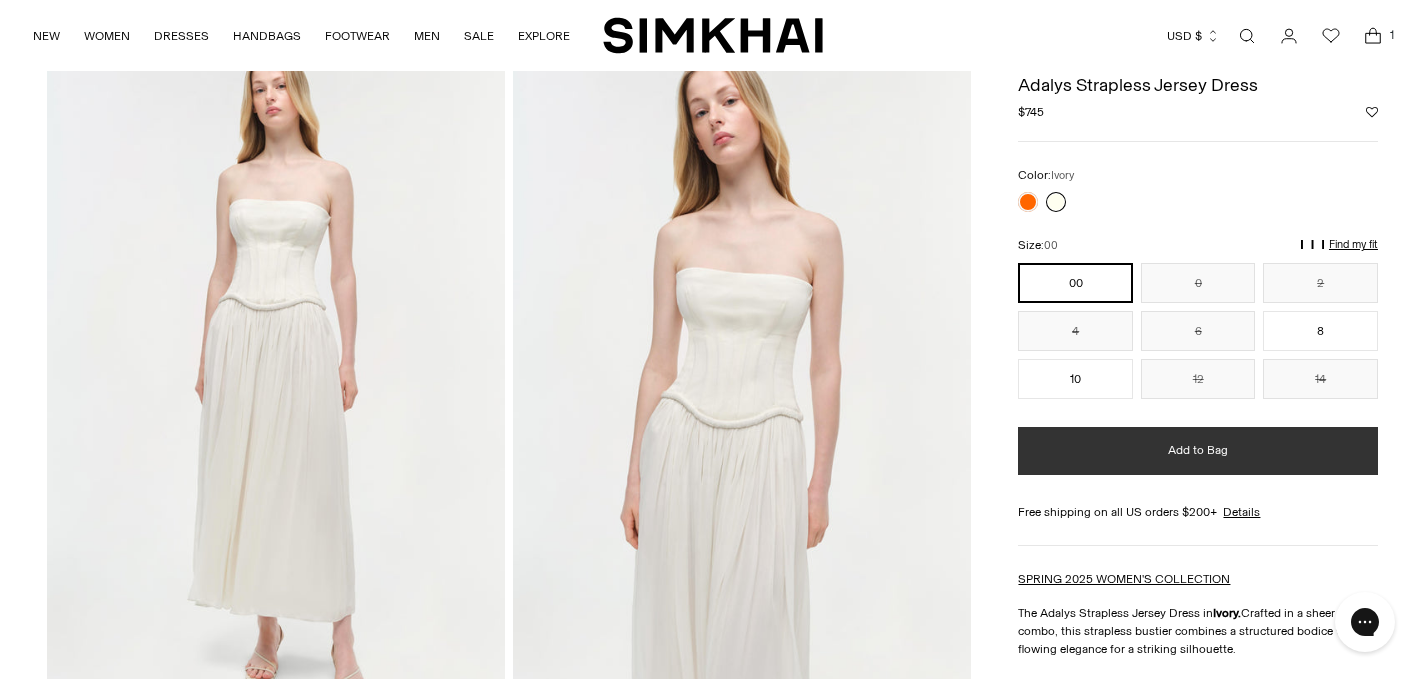 scroll, scrollTop: 0, scrollLeft: 0, axis: both 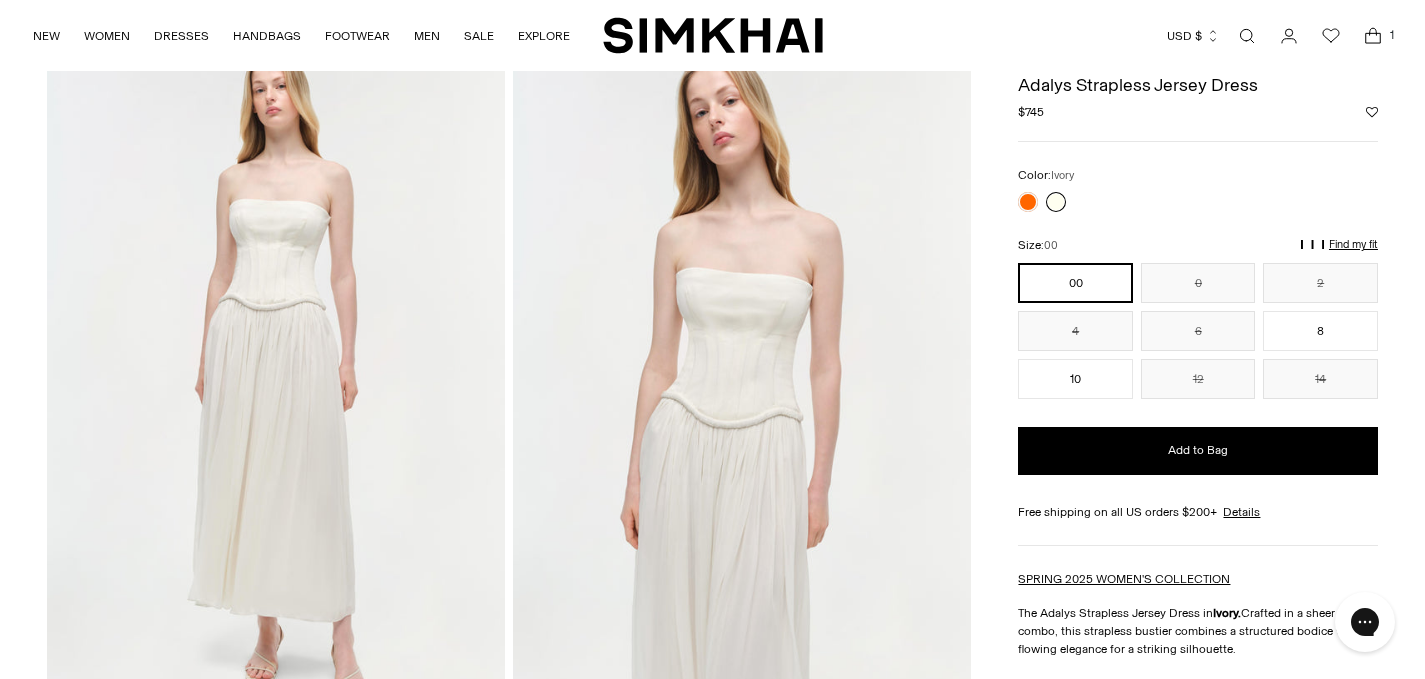 click on "Find my fit" at bounding box center (1121, 254) 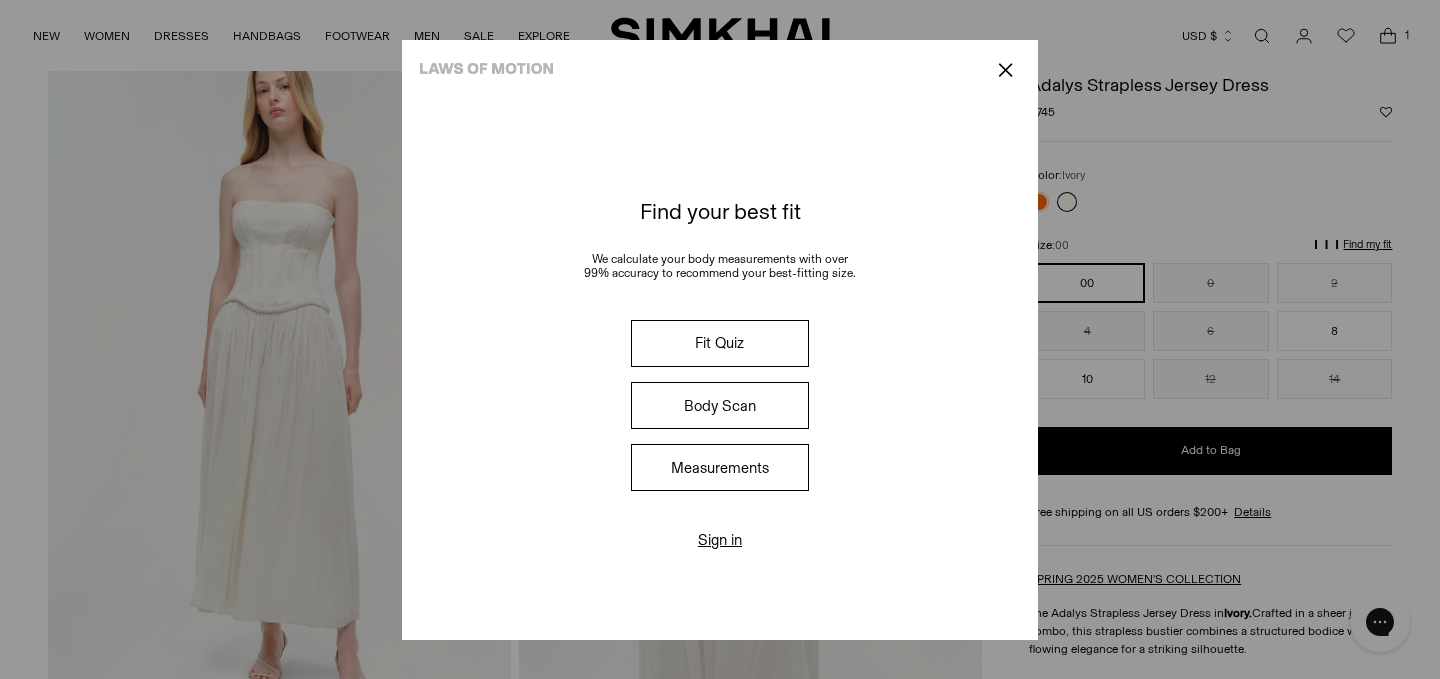click on "Fit Quiz" at bounding box center (720, 343) 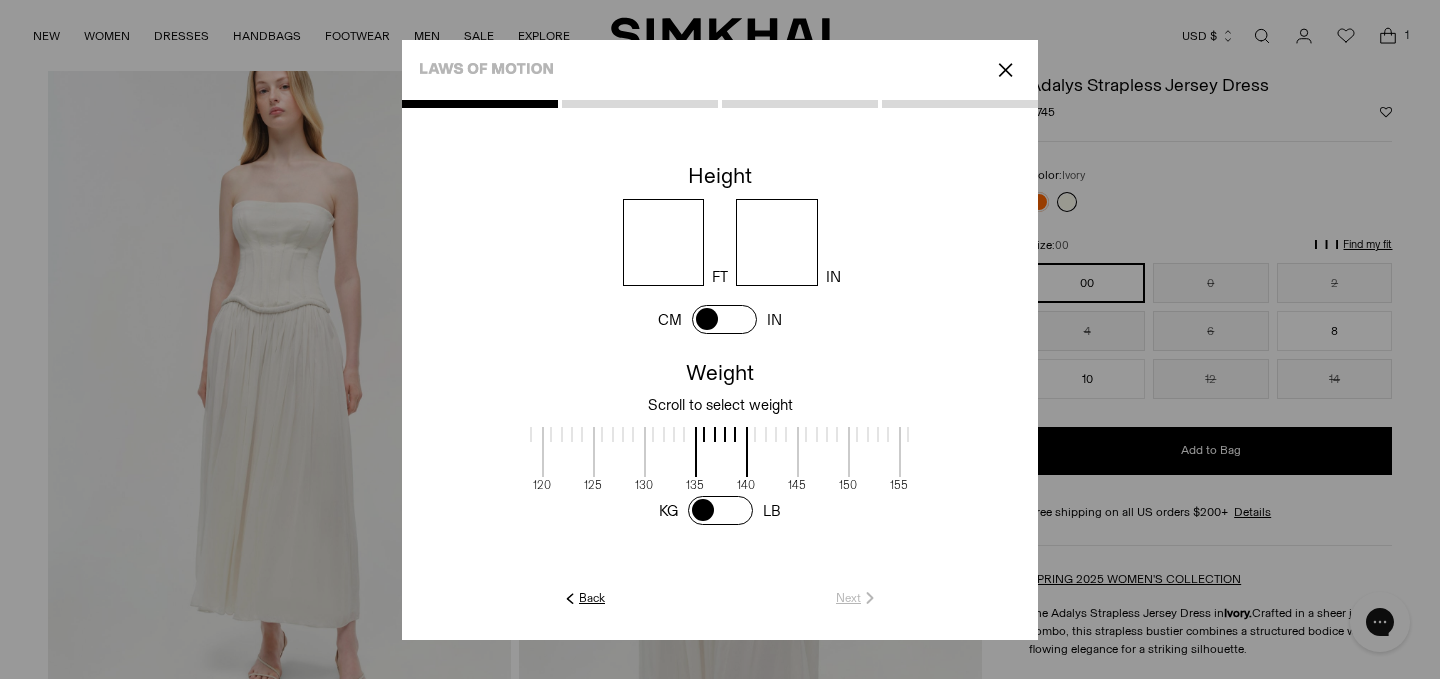 click at bounding box center [664, 242] 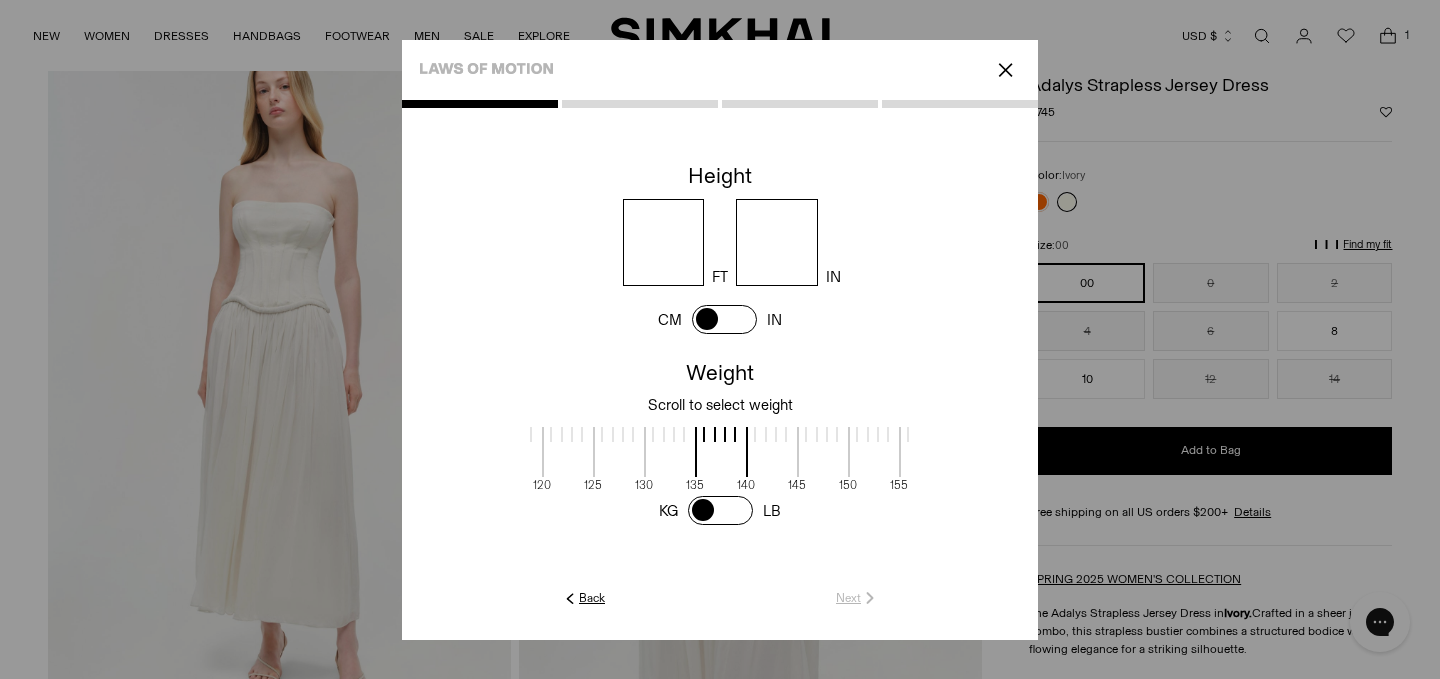 type on "*" 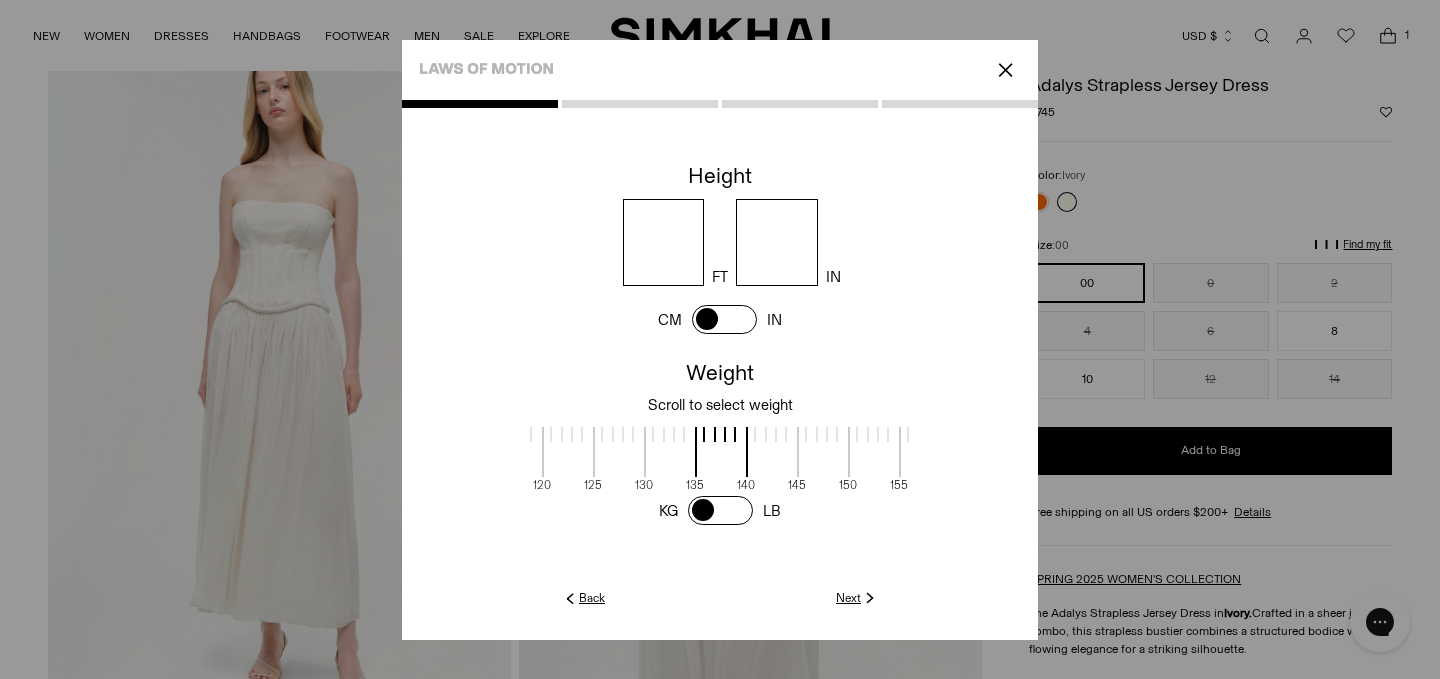 type on "*" 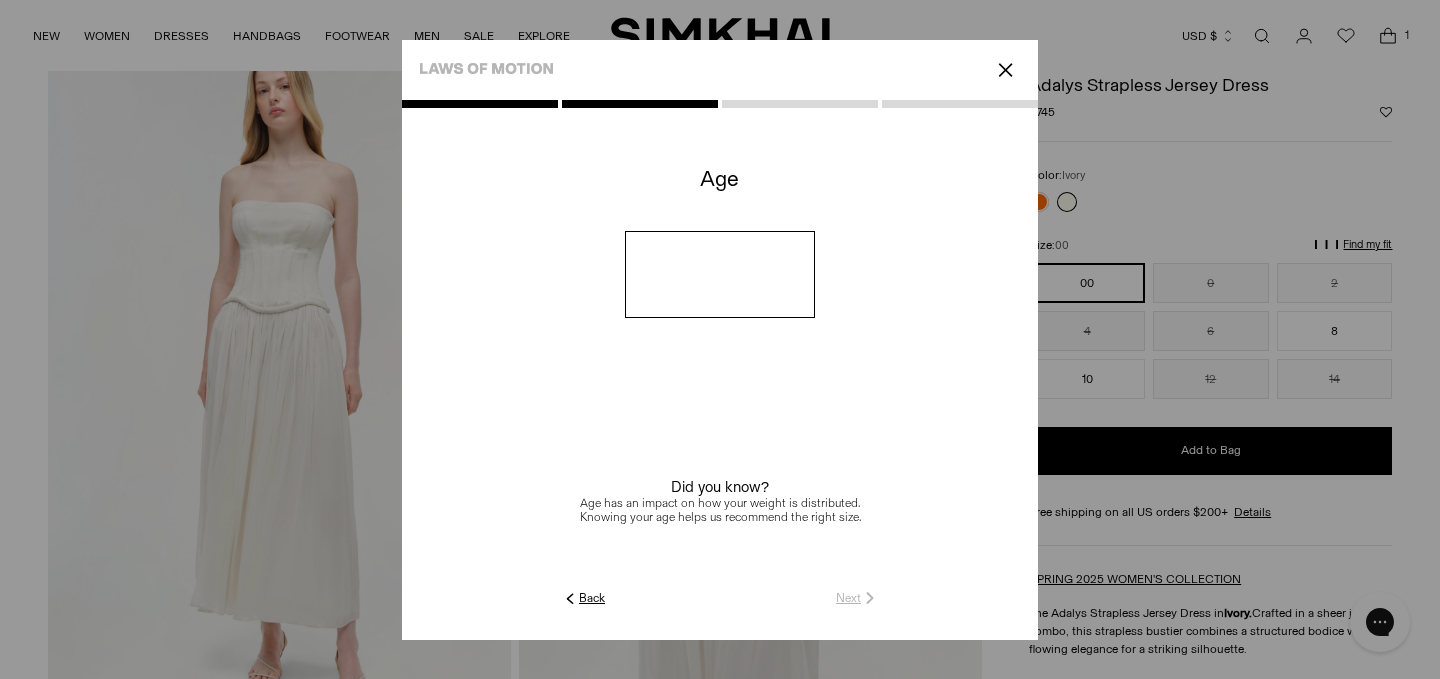 click at bounding box center [720, 274] 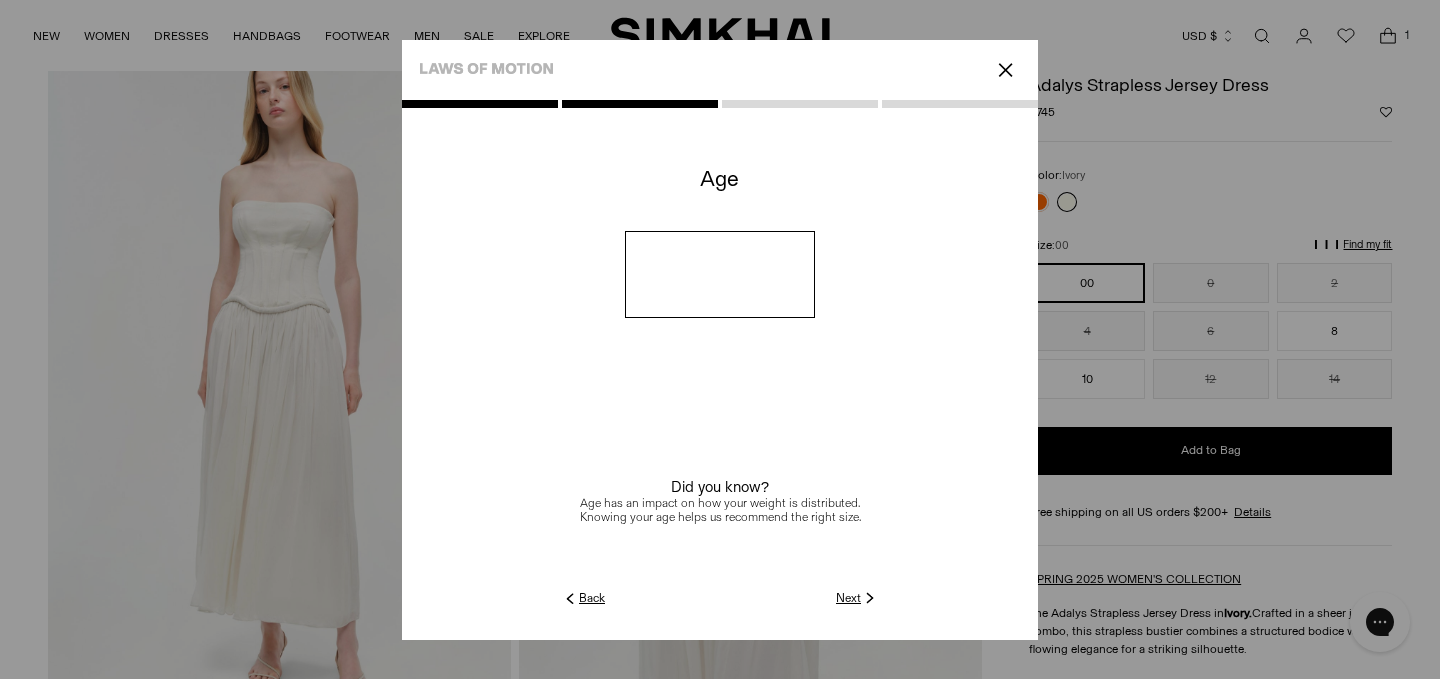 type on "**" 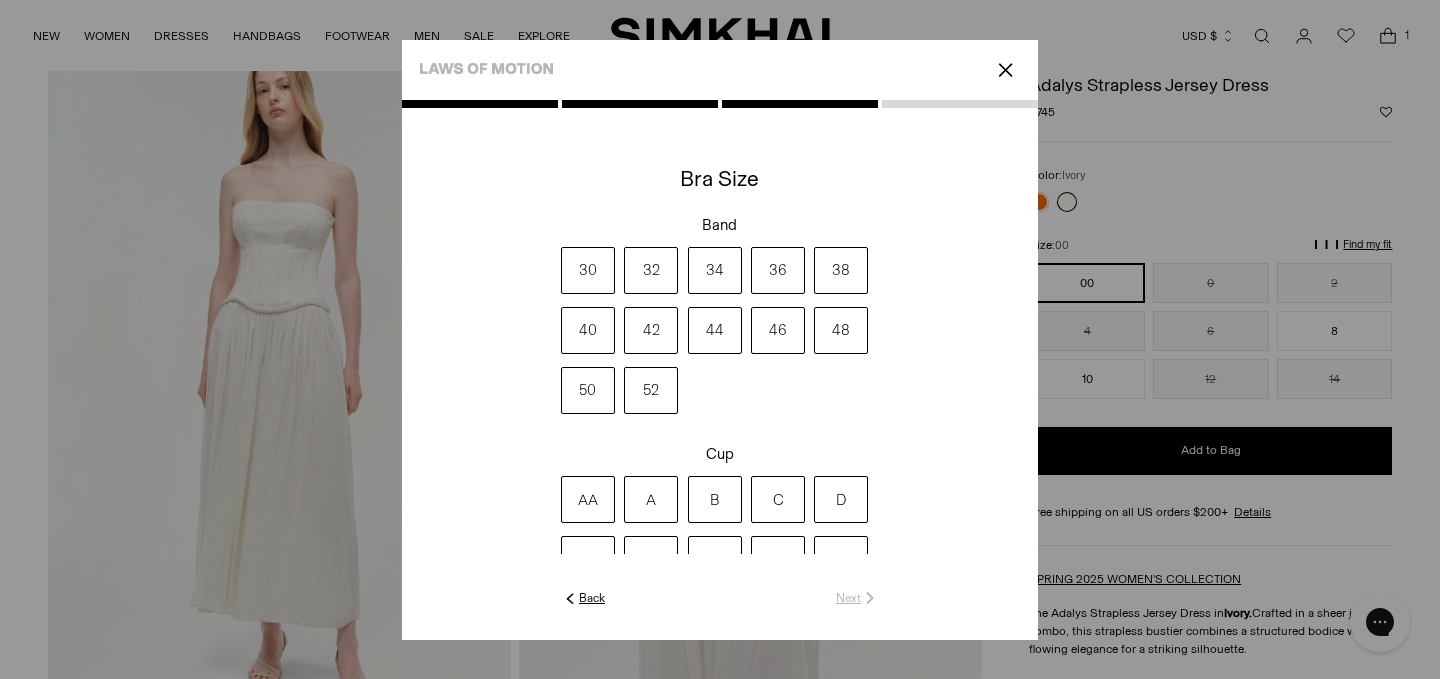 click on "32" at bounding box center [651, 270] 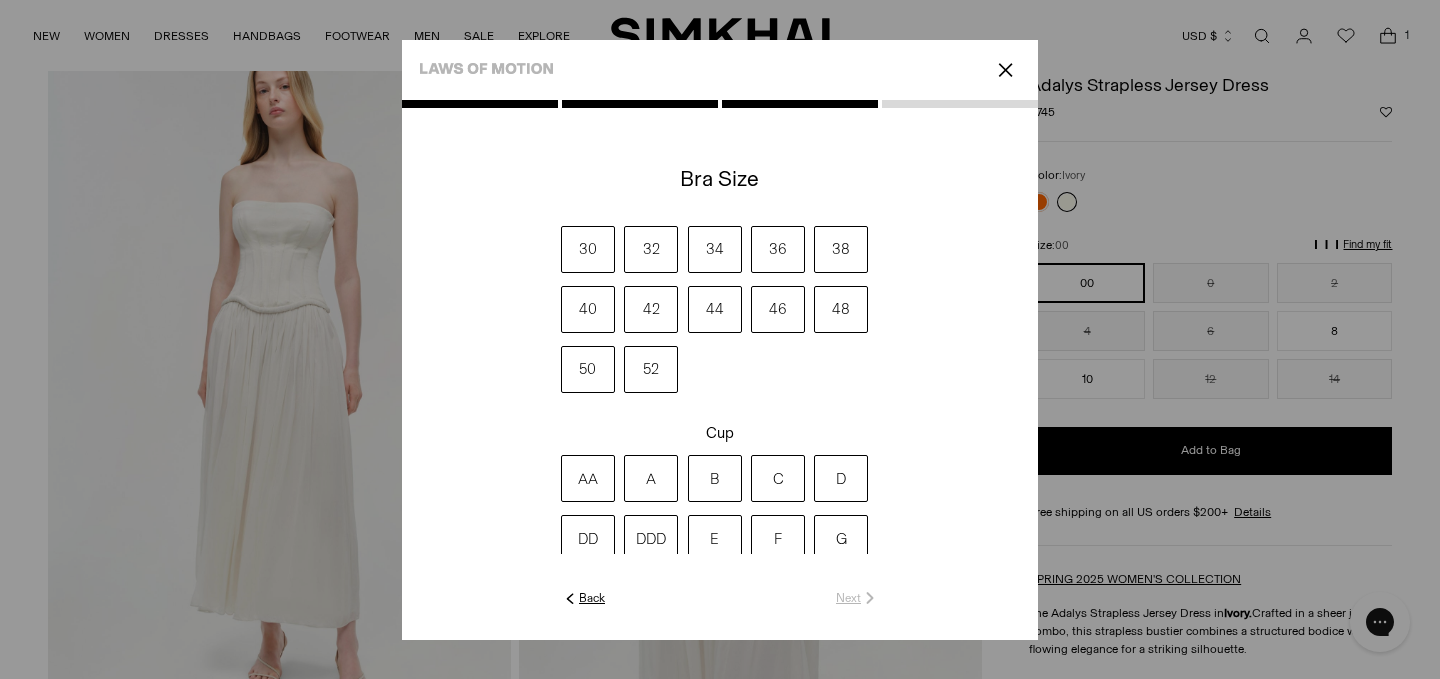 click on "D" at bounding box center (841, 478) 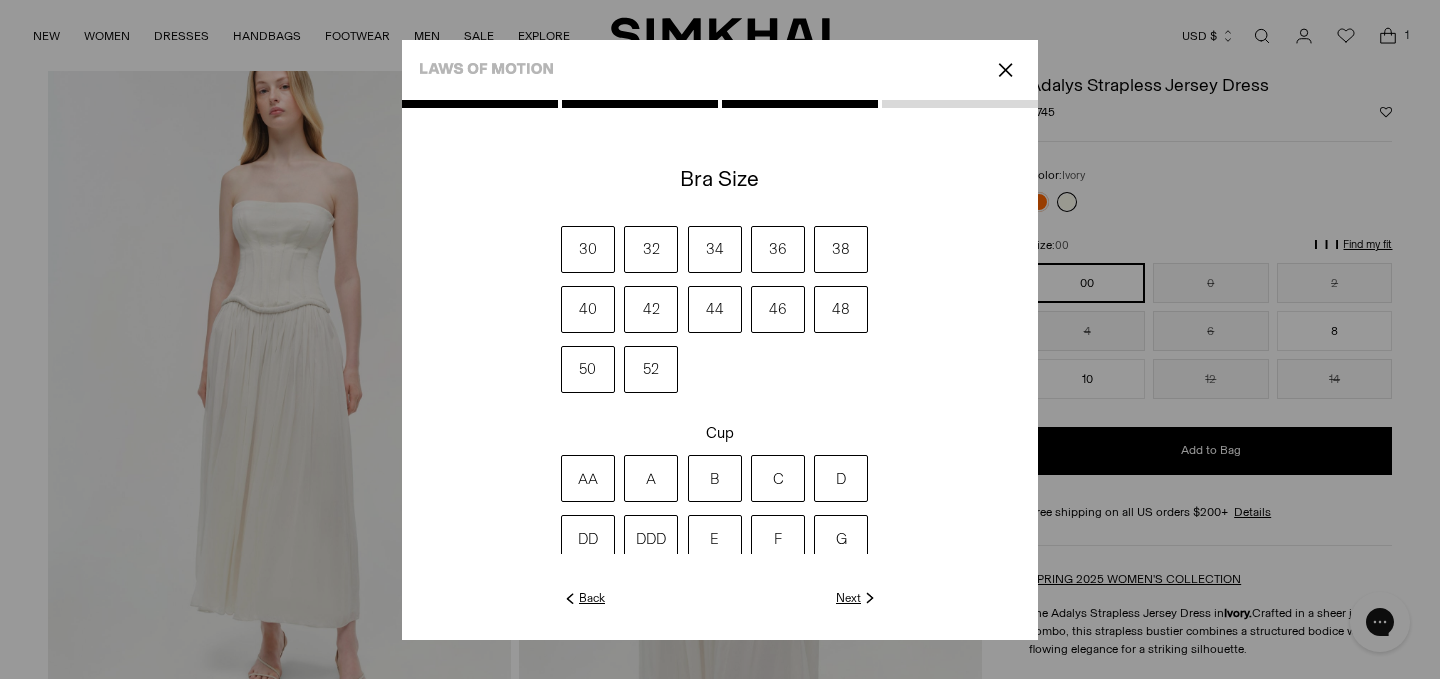 scroll, scrollTop: 155, scrollLeft: 0, axis: vertical 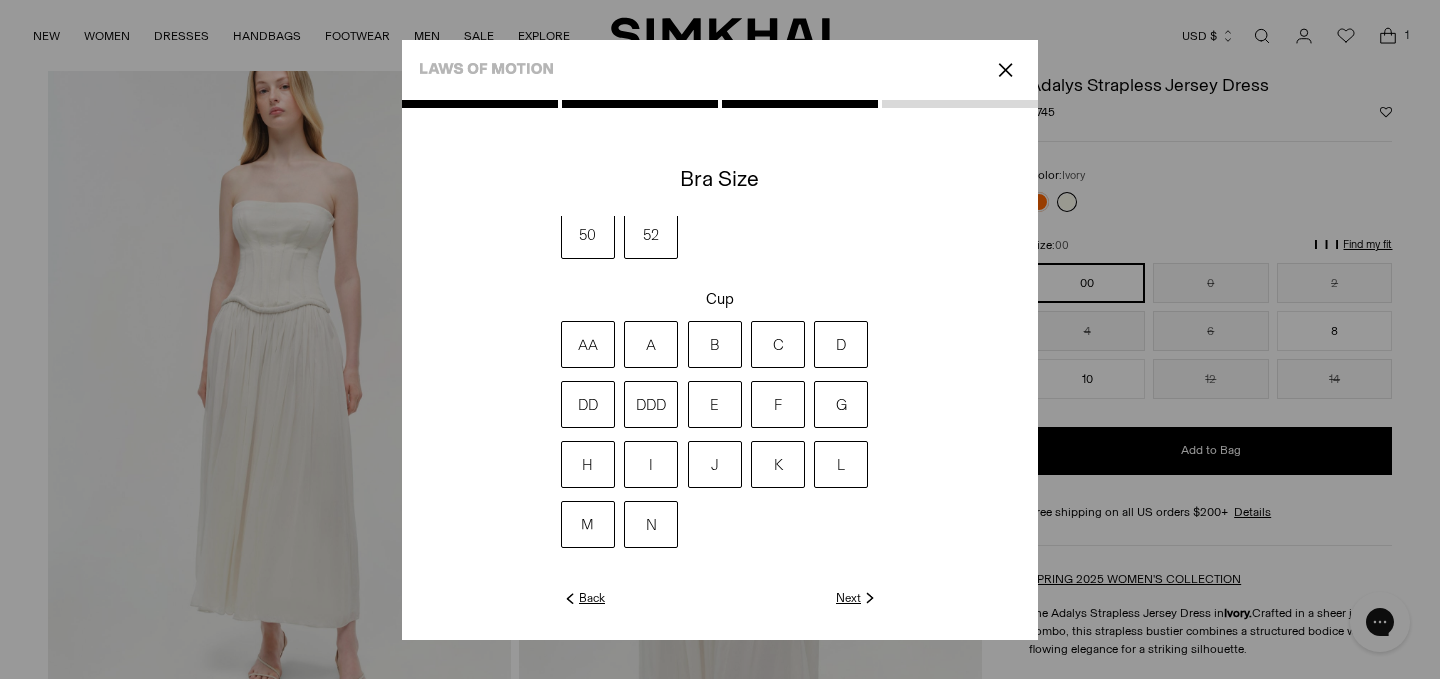 click on "Next" 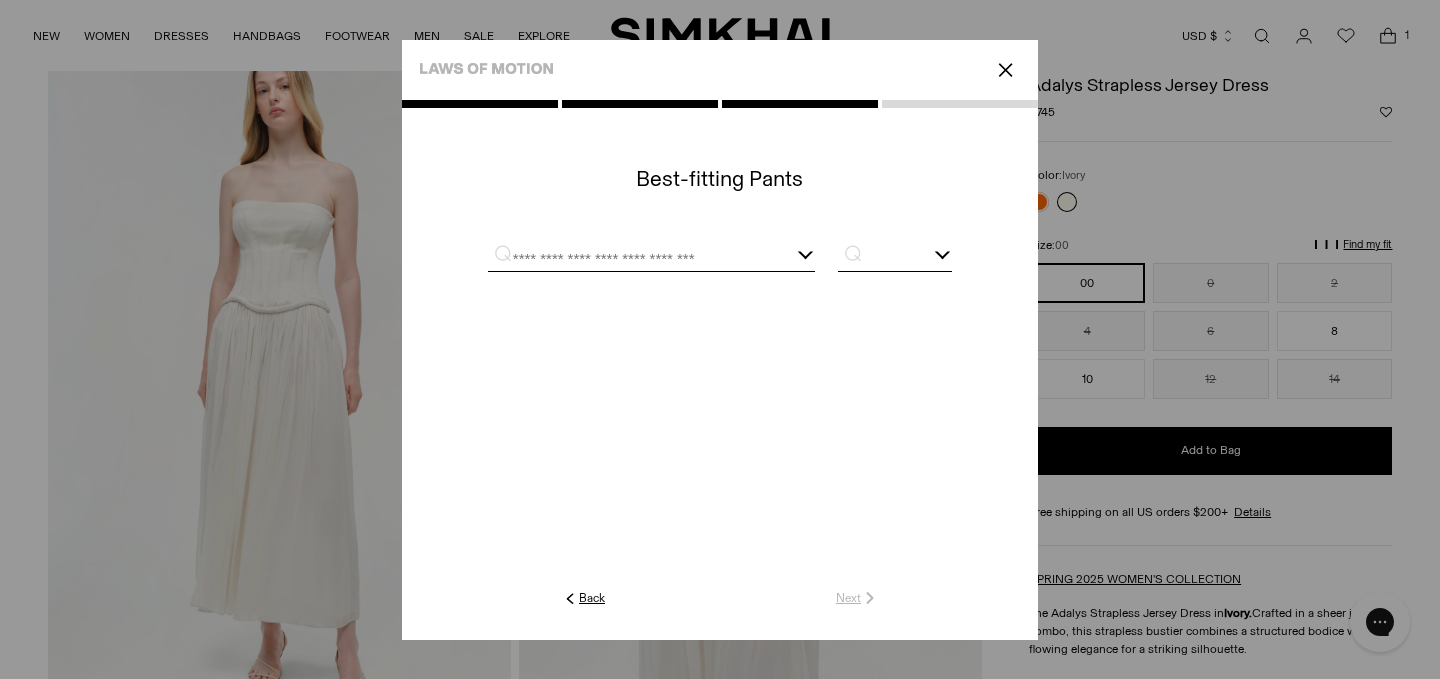 click at bounding box center (627, 258) 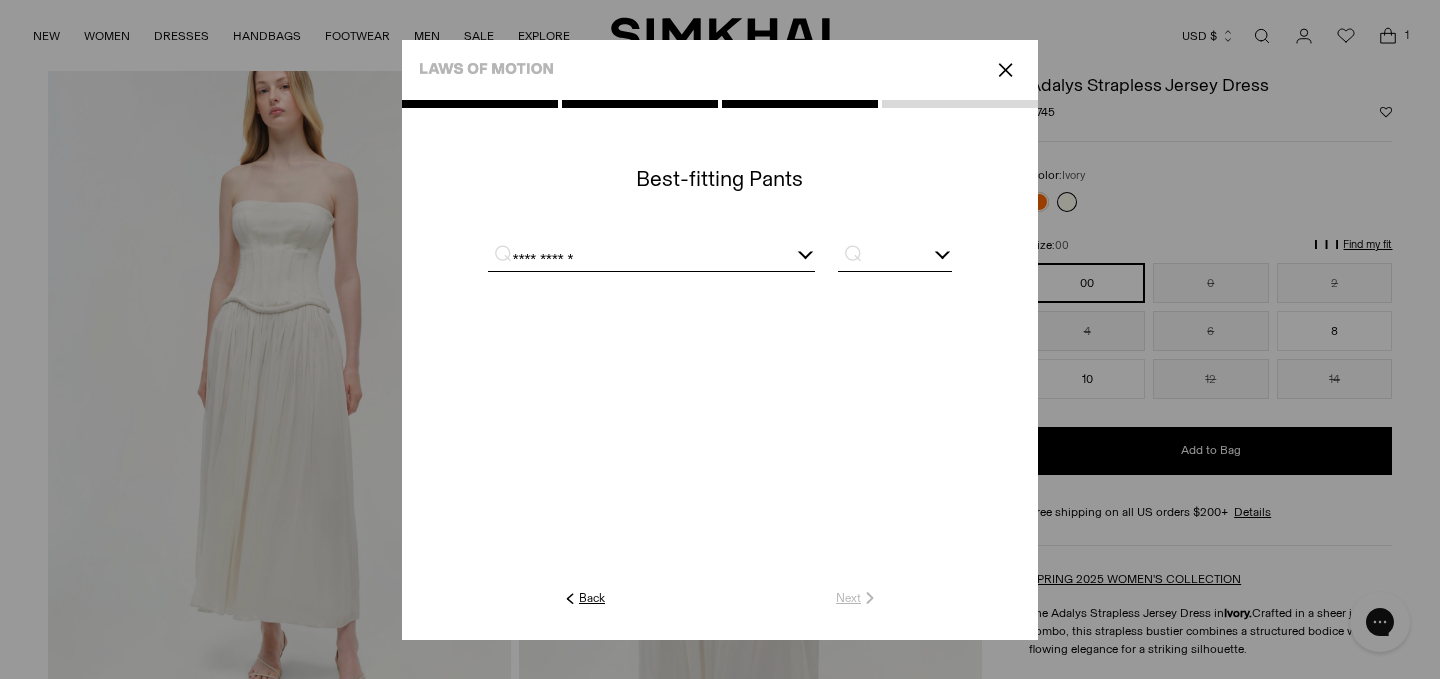 click at bounding box center (720, 256) 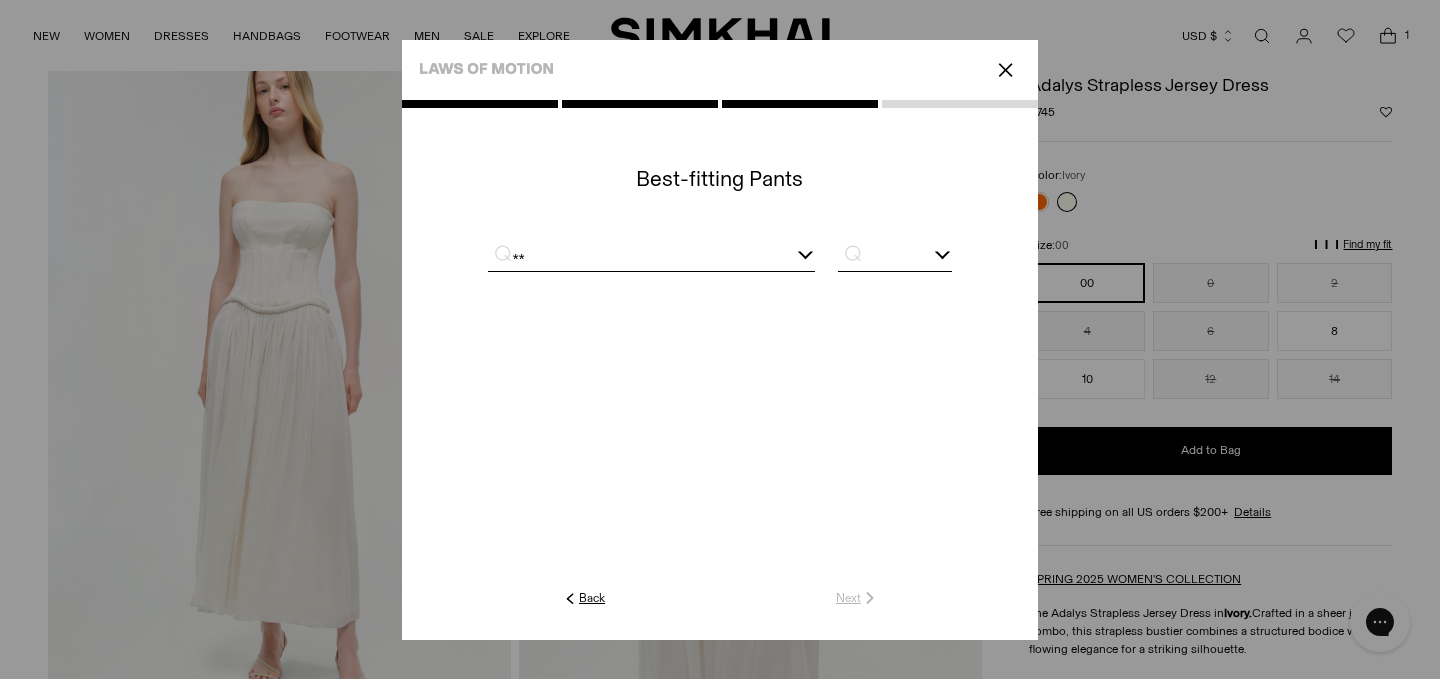 type on "*" 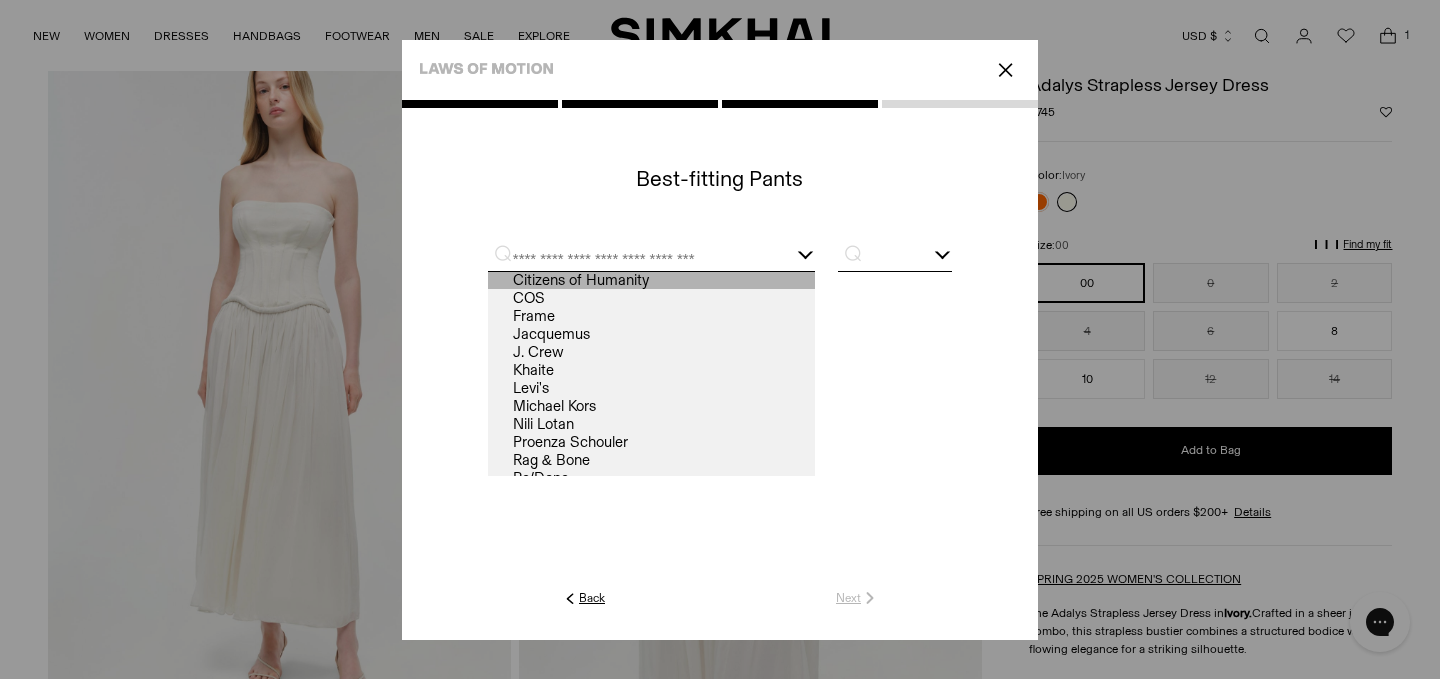 scroll, scrollTop: 0, scrollLeft: 0, axis: both 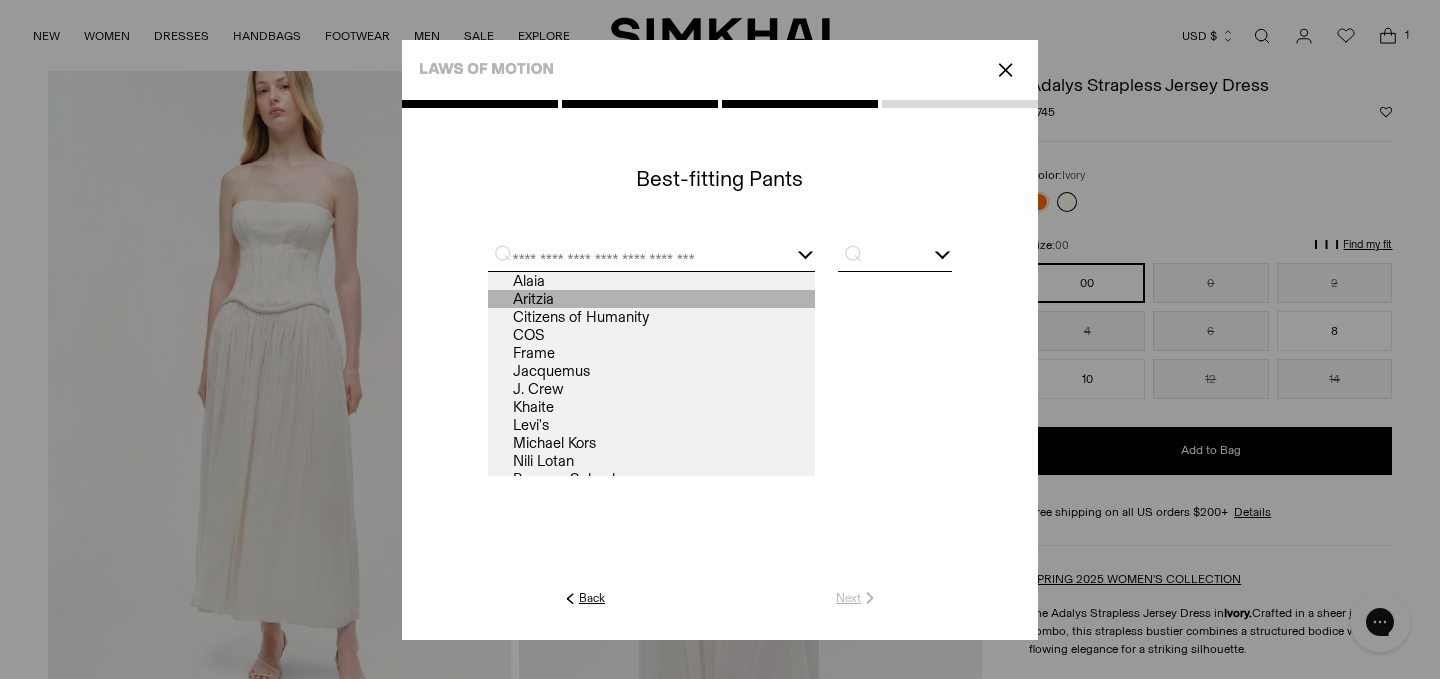click on "Aritzia" at bounding box center (651, 299) 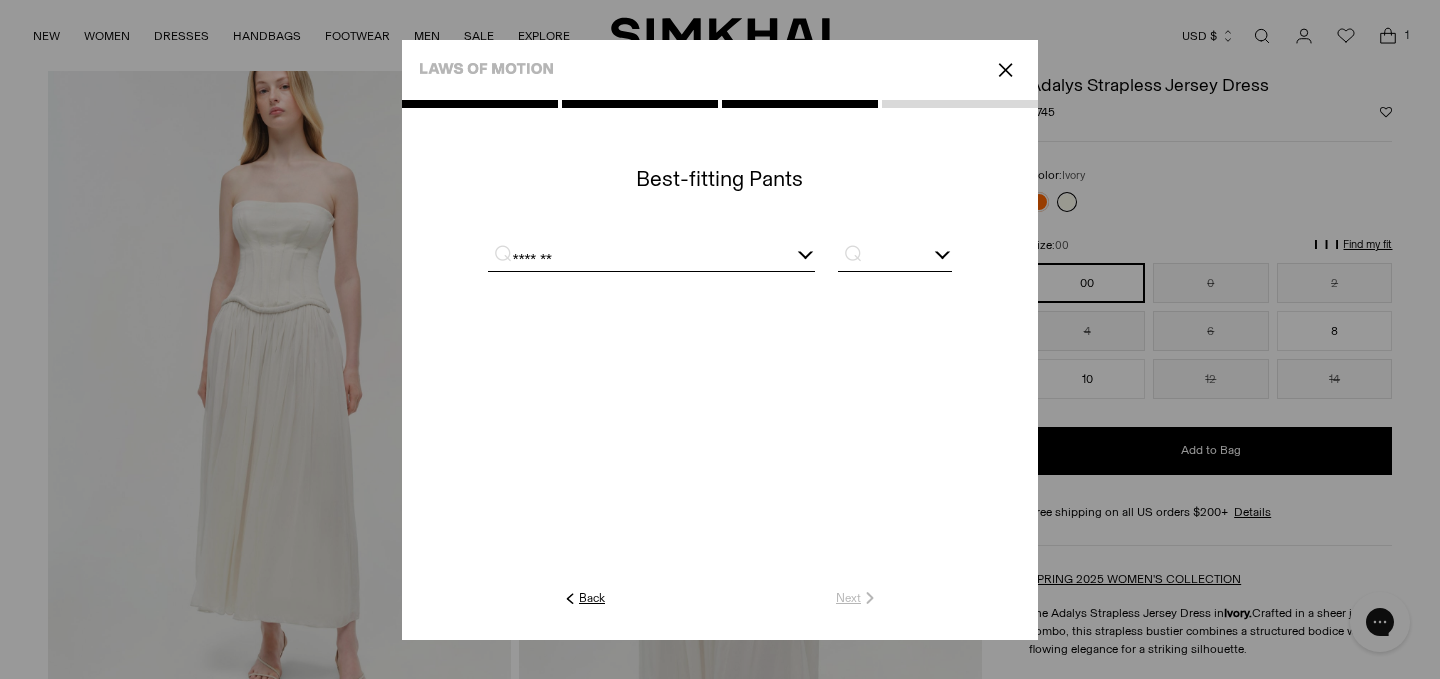 click at bounding box center [895, 258] 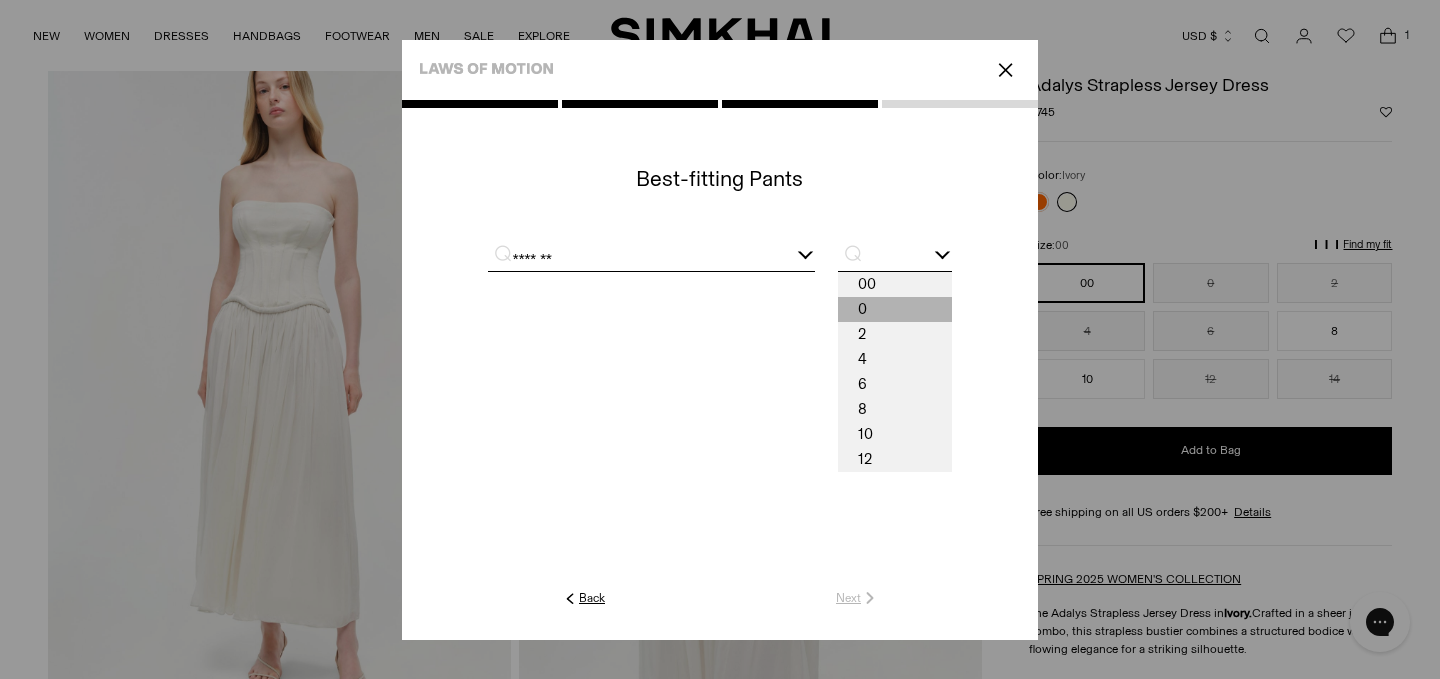 click on "0" at bounding box center [895, 309] 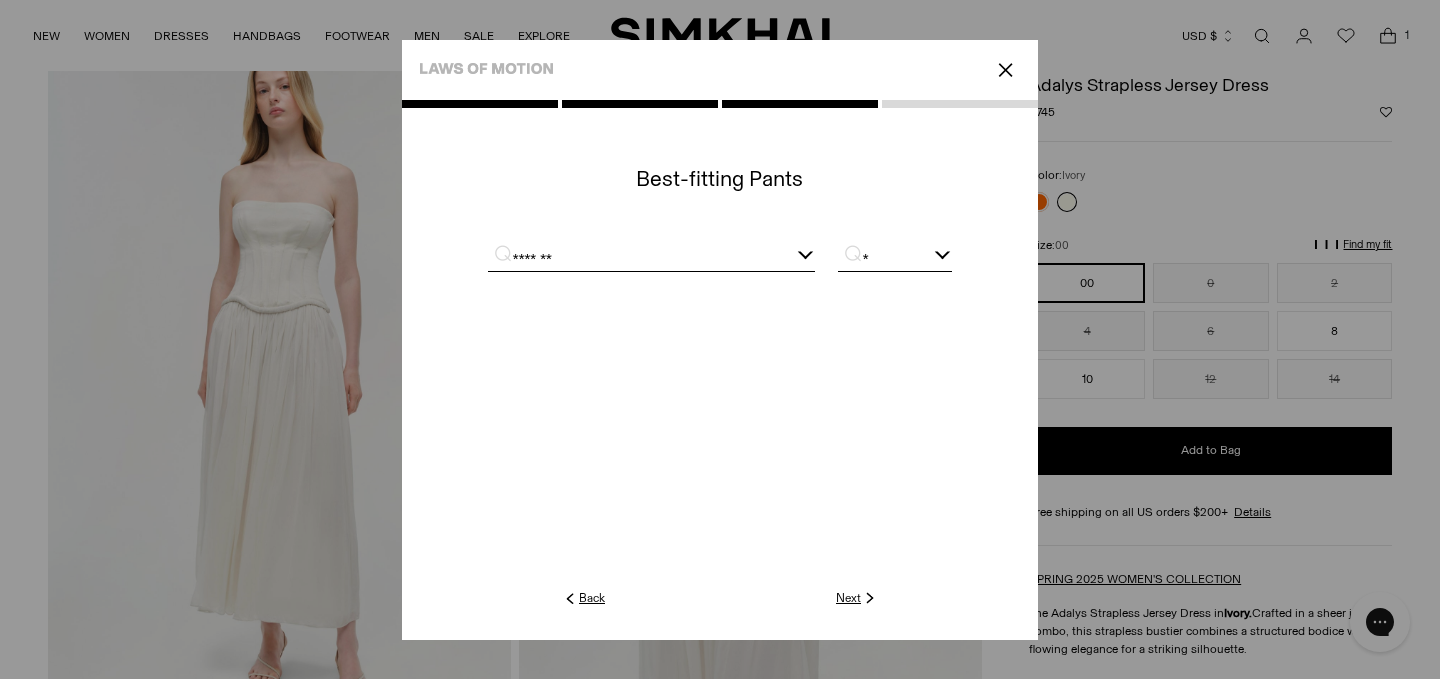 click on "Next" 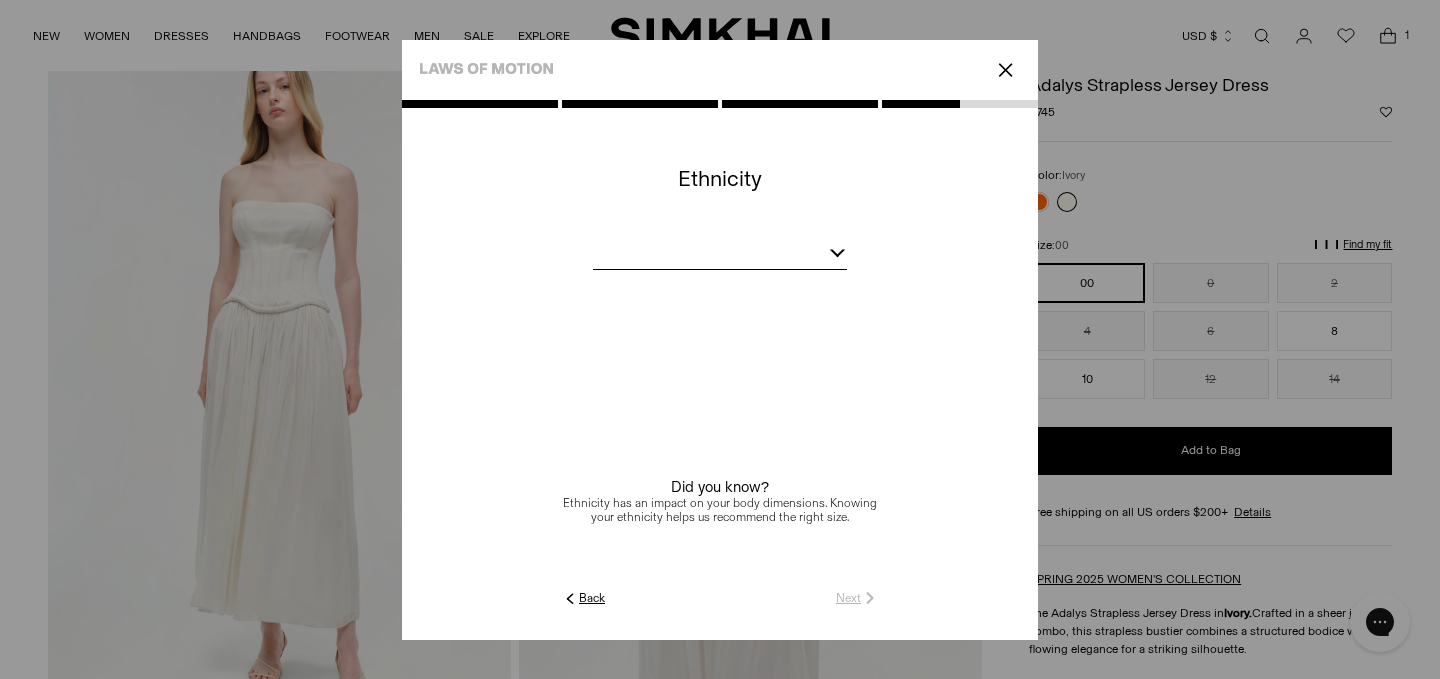 click at bounding box center (720, 256) 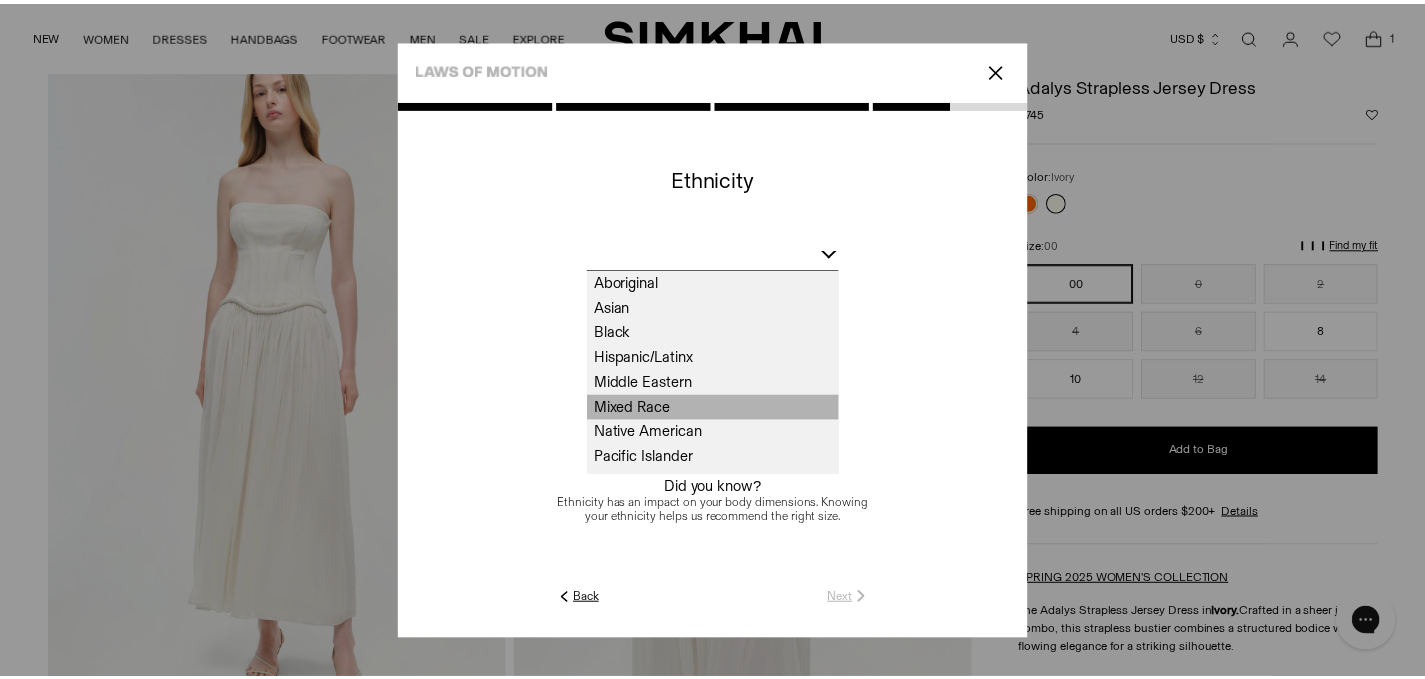 scroll, scrollTop: 46, scrollLeft: 0, axis: vertical 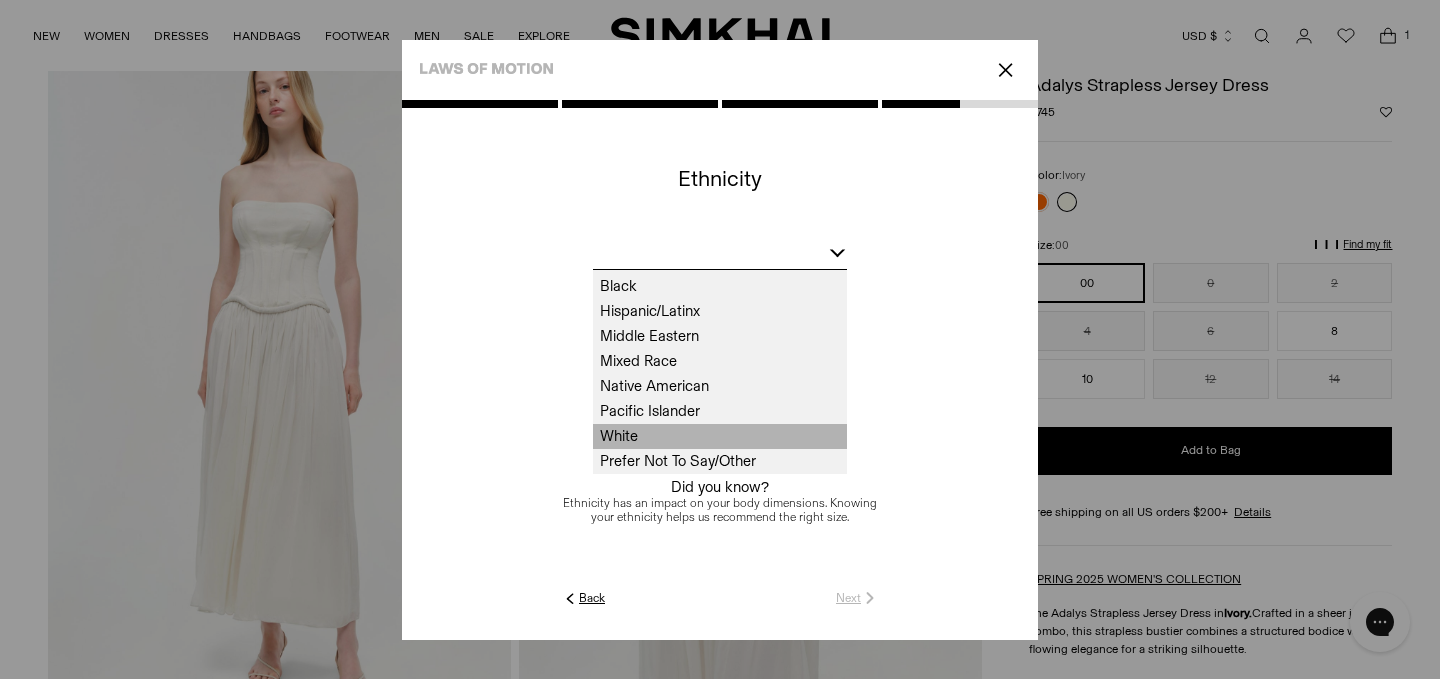 click on "White" at bounding box center (720, 436) 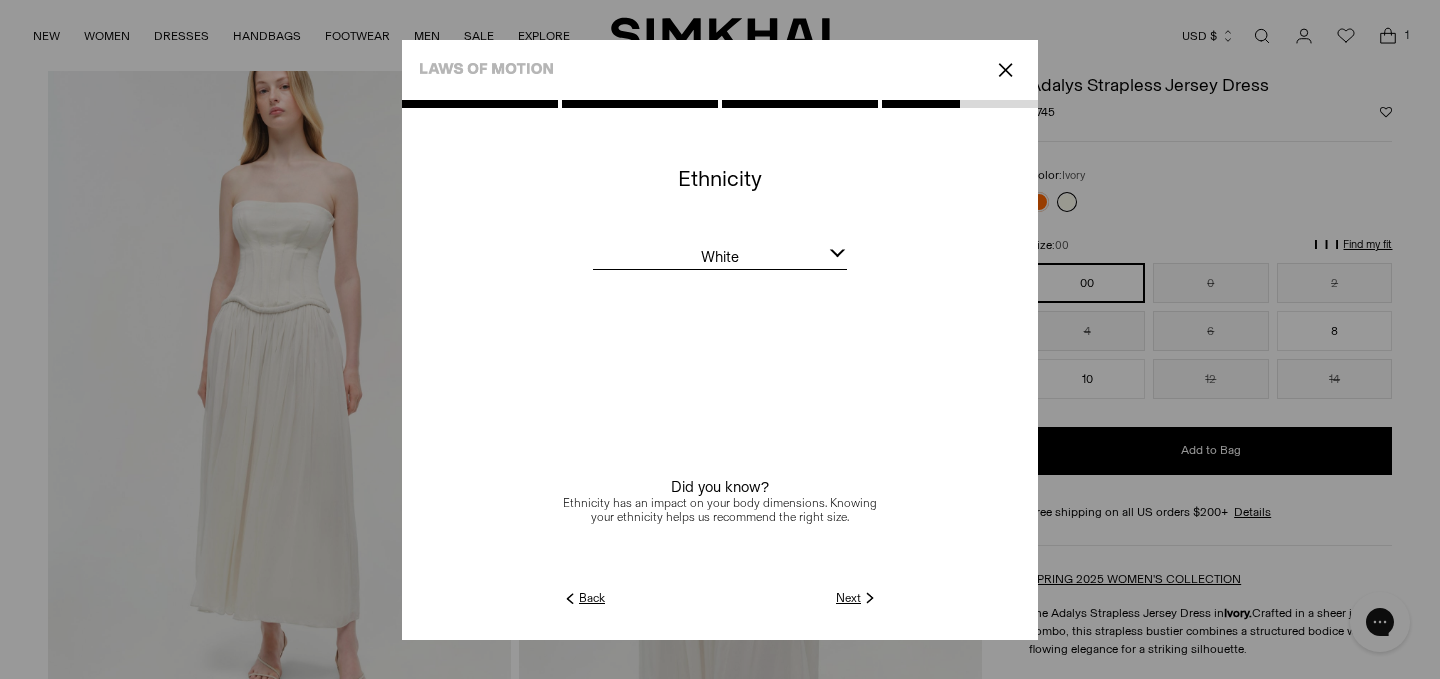 click on "Next" 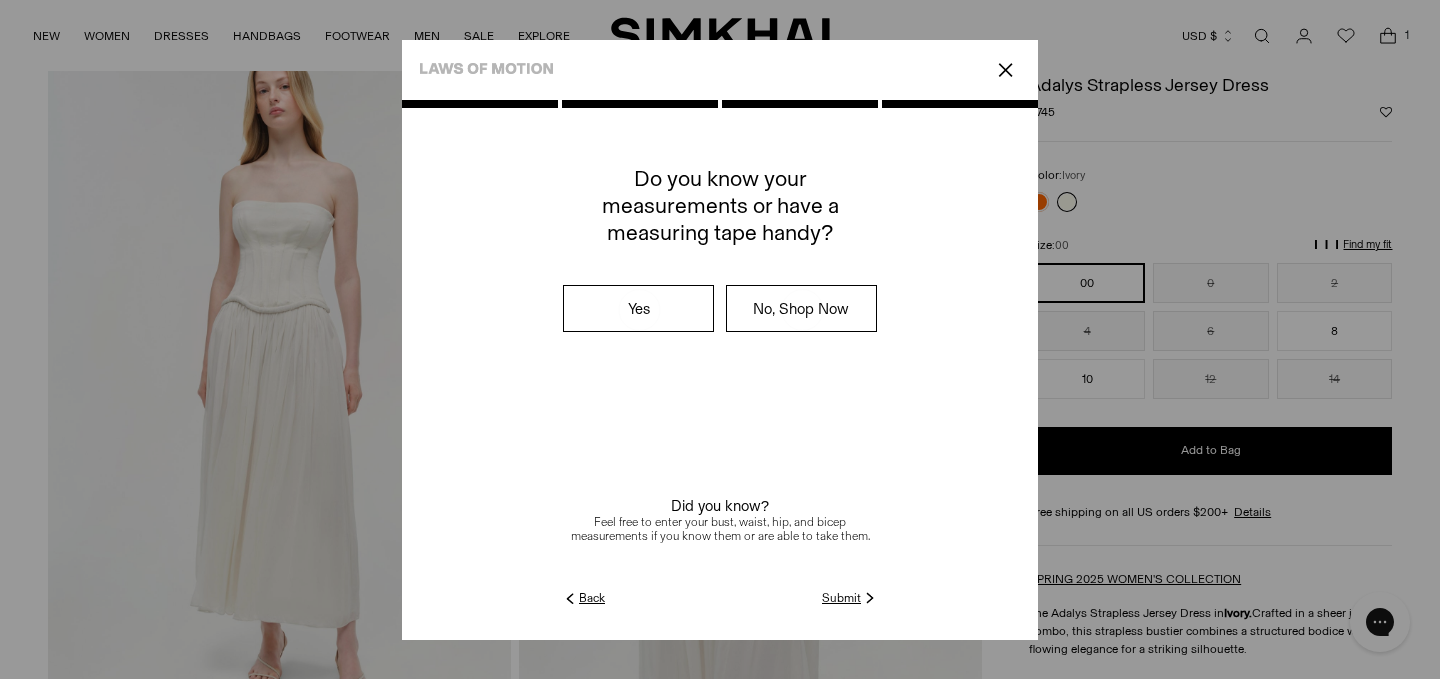 click at bounding box center (720, 370) 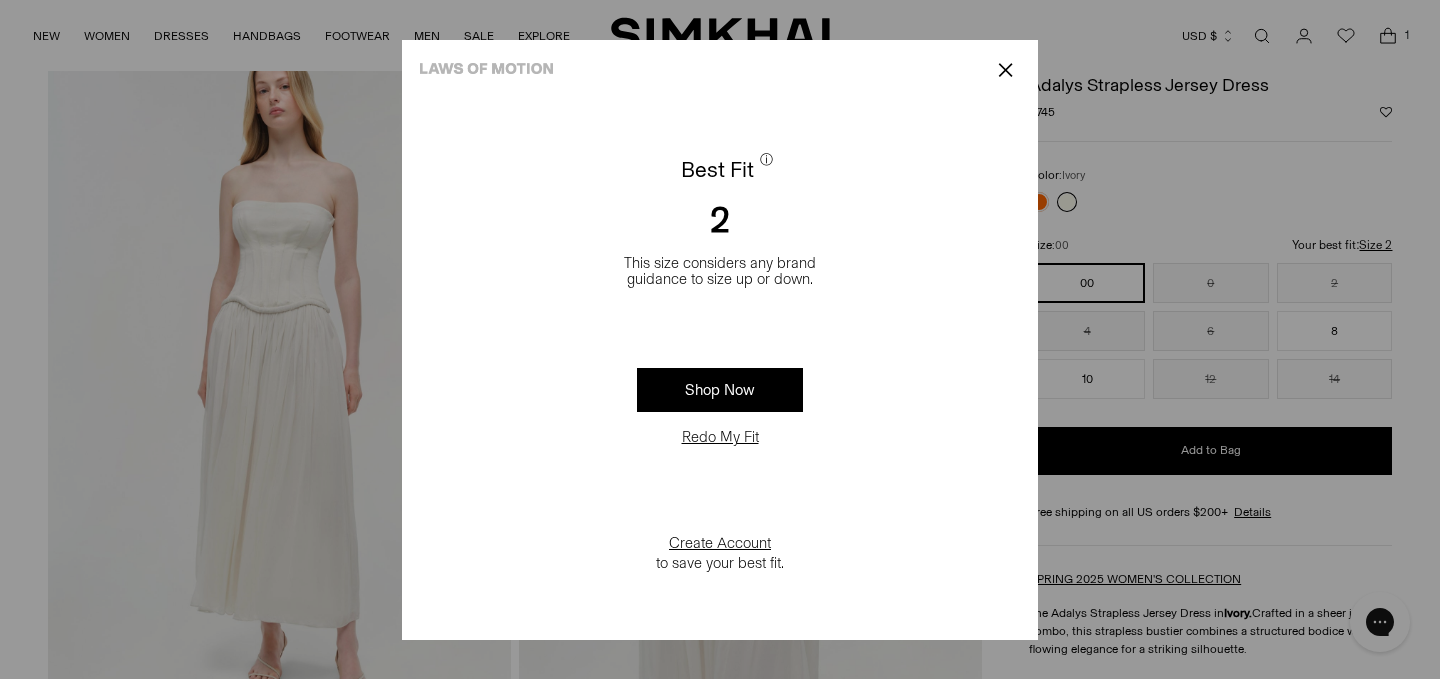 click on "✕" at bounding box center [1005, 70] 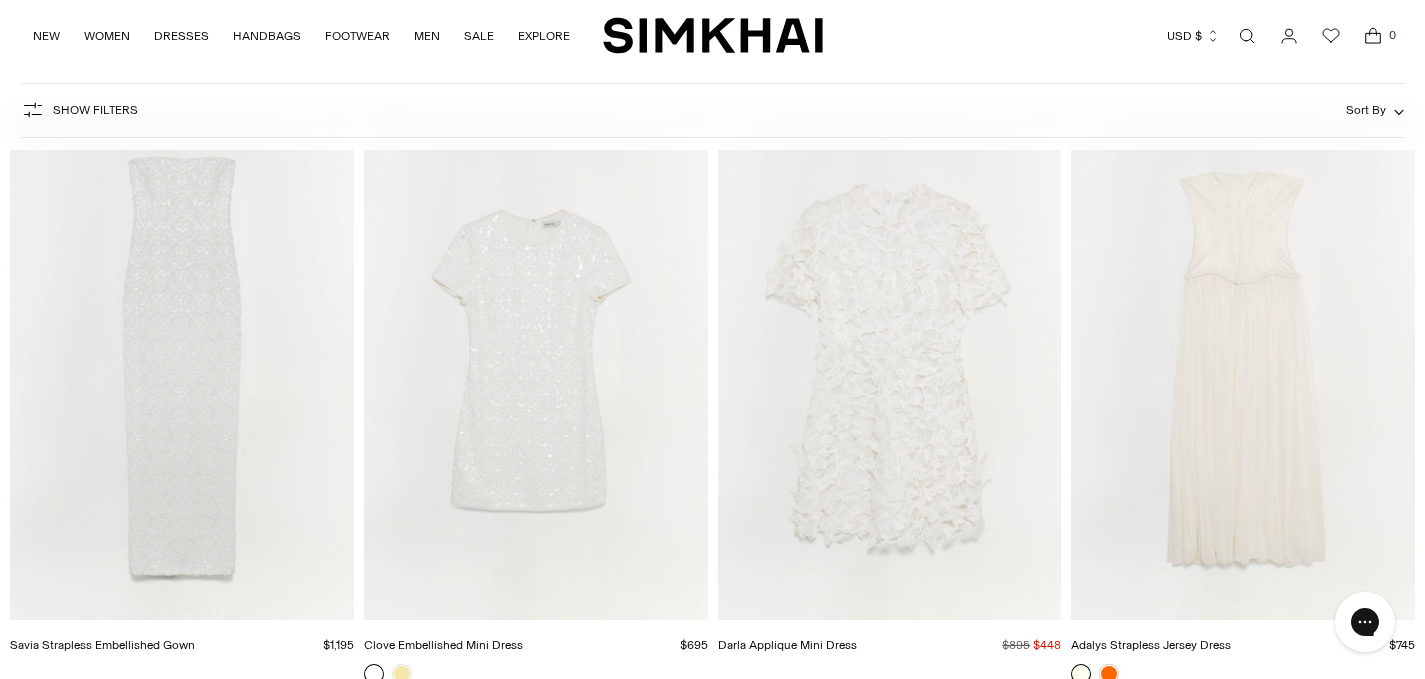 scroll, scrollTop: 0, scrollLeft: 0, axis: both 